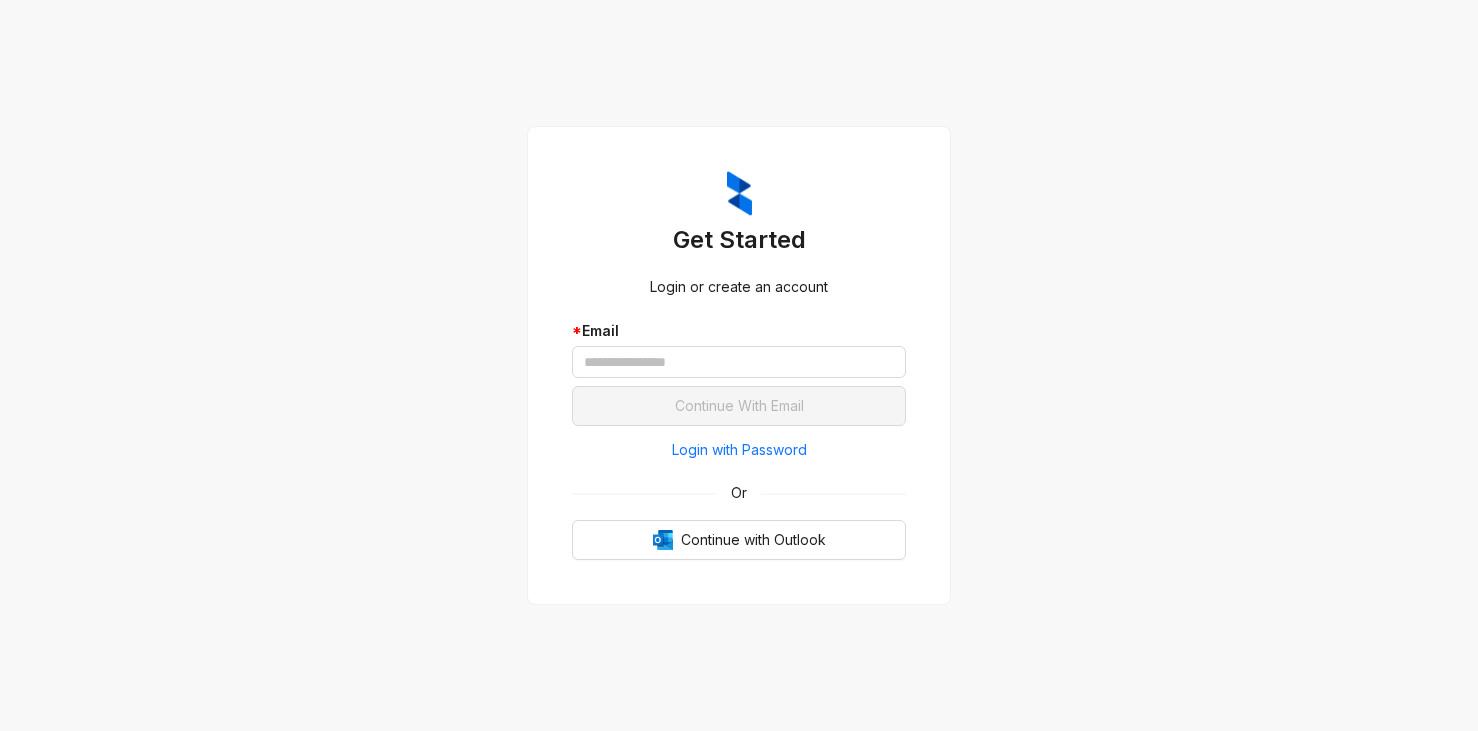 scroll, scrollTop: 0, scrollLeft: 0, axis: both 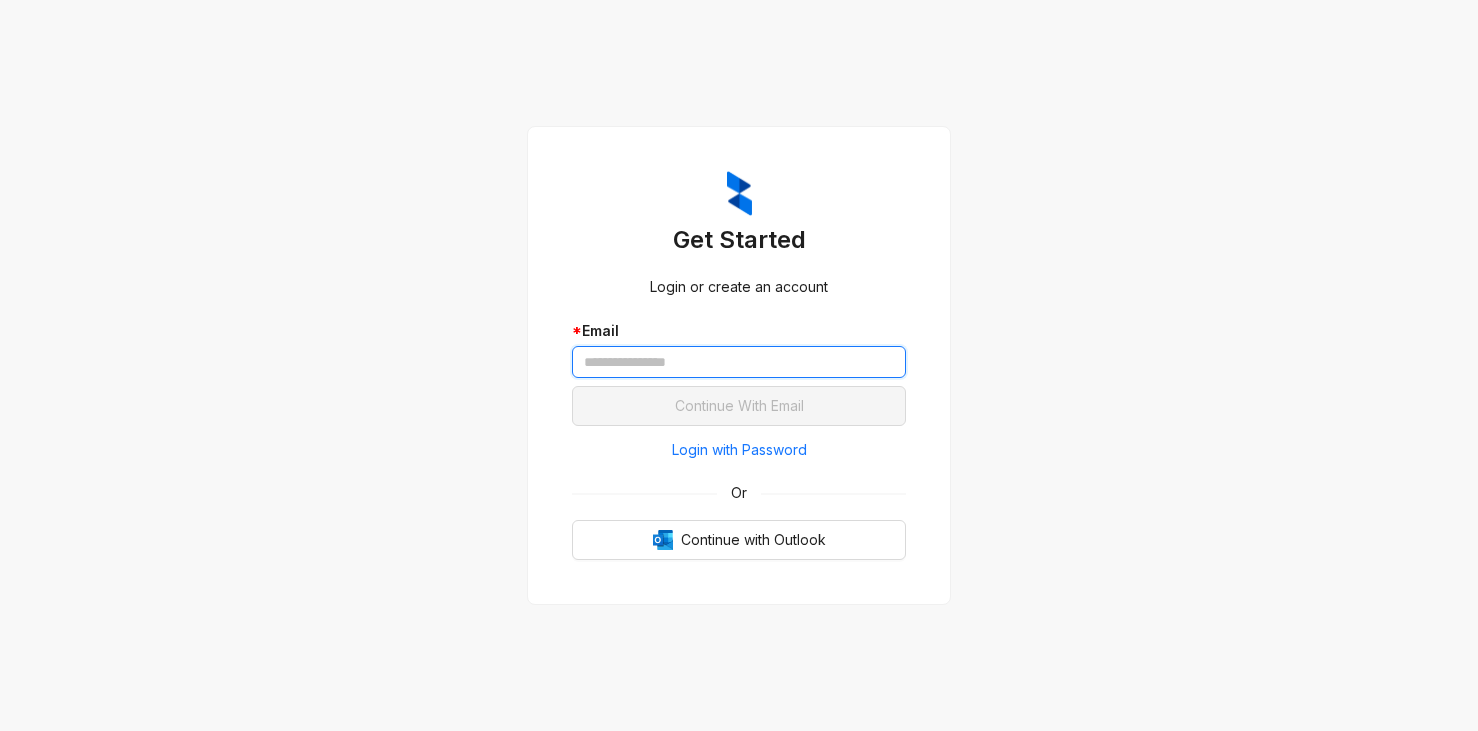click at bounding box center (739, 362) 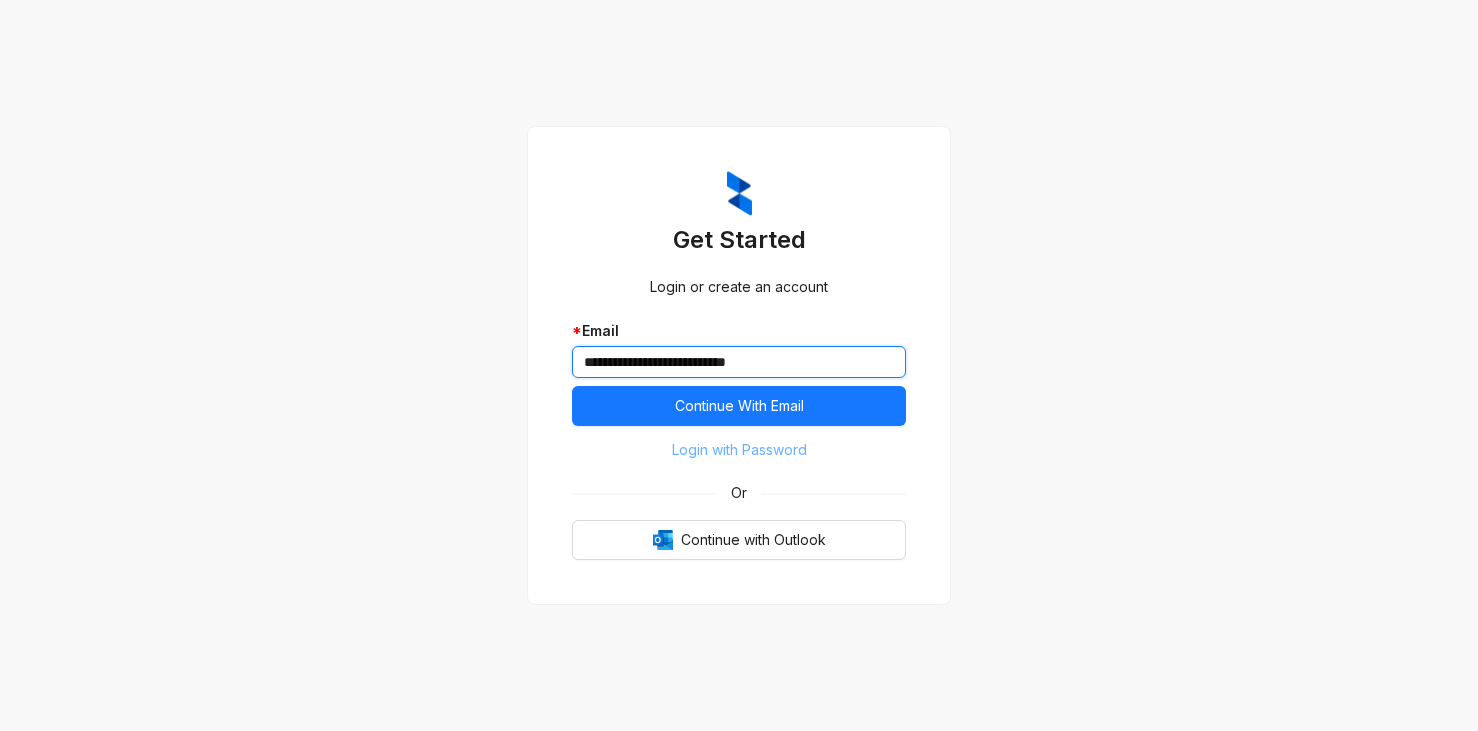 type on "**********" 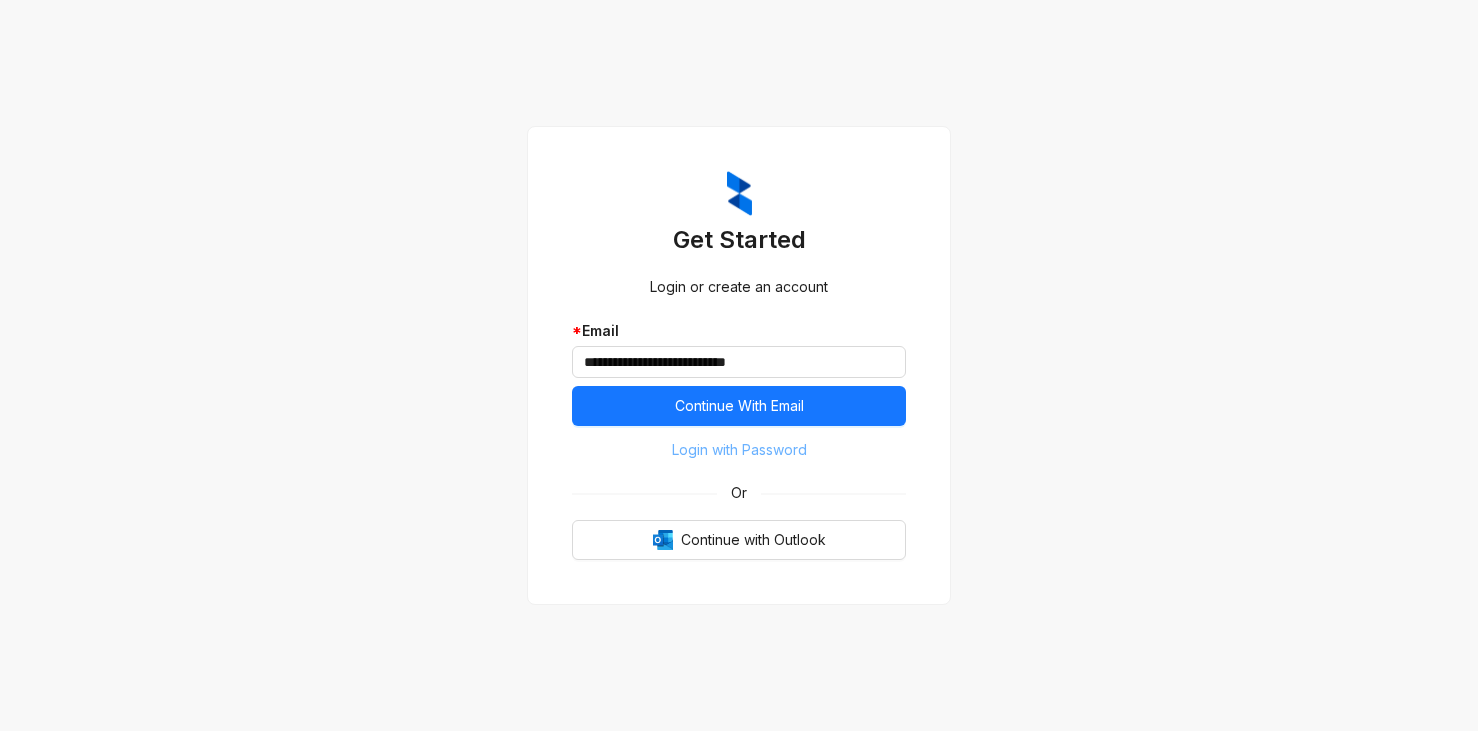 click on "Login with Password" at bounding box center (739, 450) 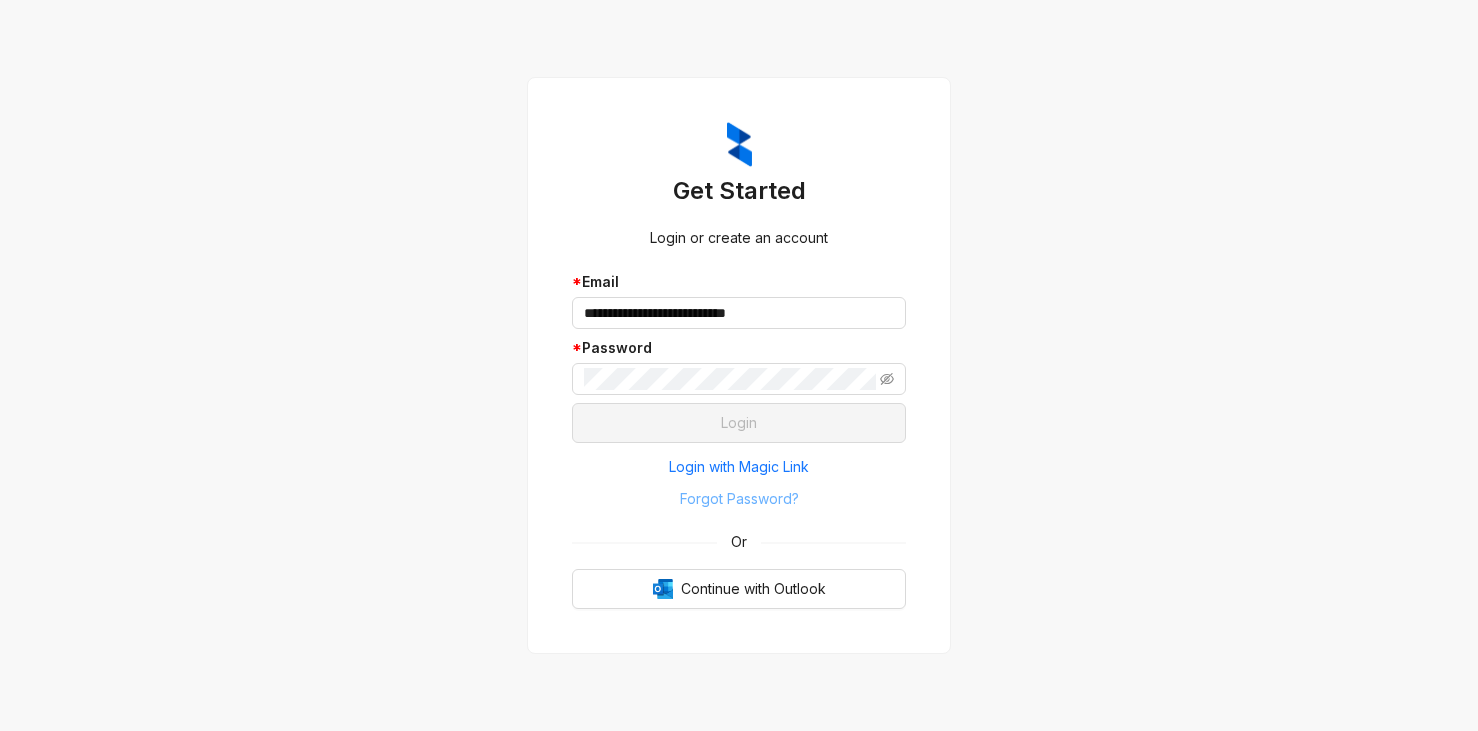 click on "Forgot Password?" at bounding box center [739, 499] 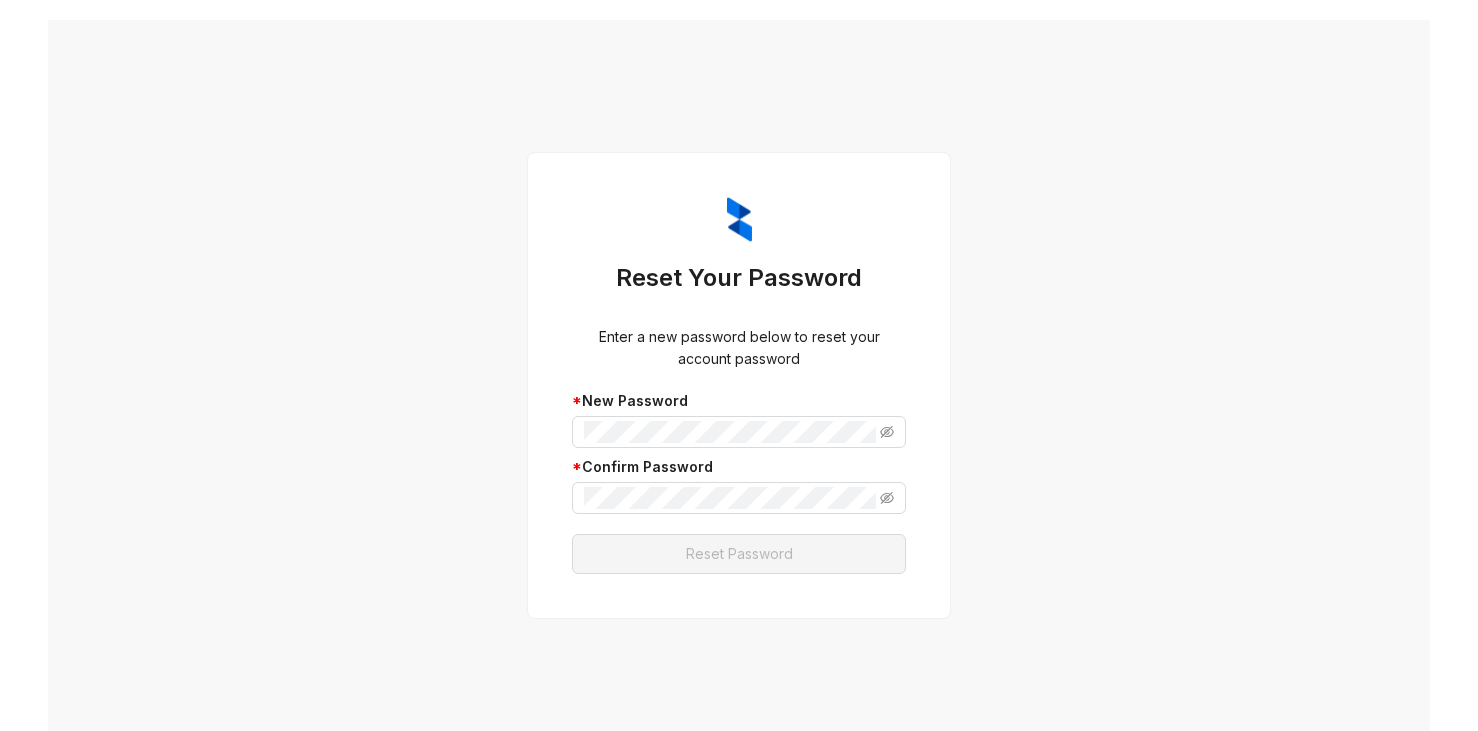 scroll, scrollTop: 0, scrollLeft: 0, axis: both 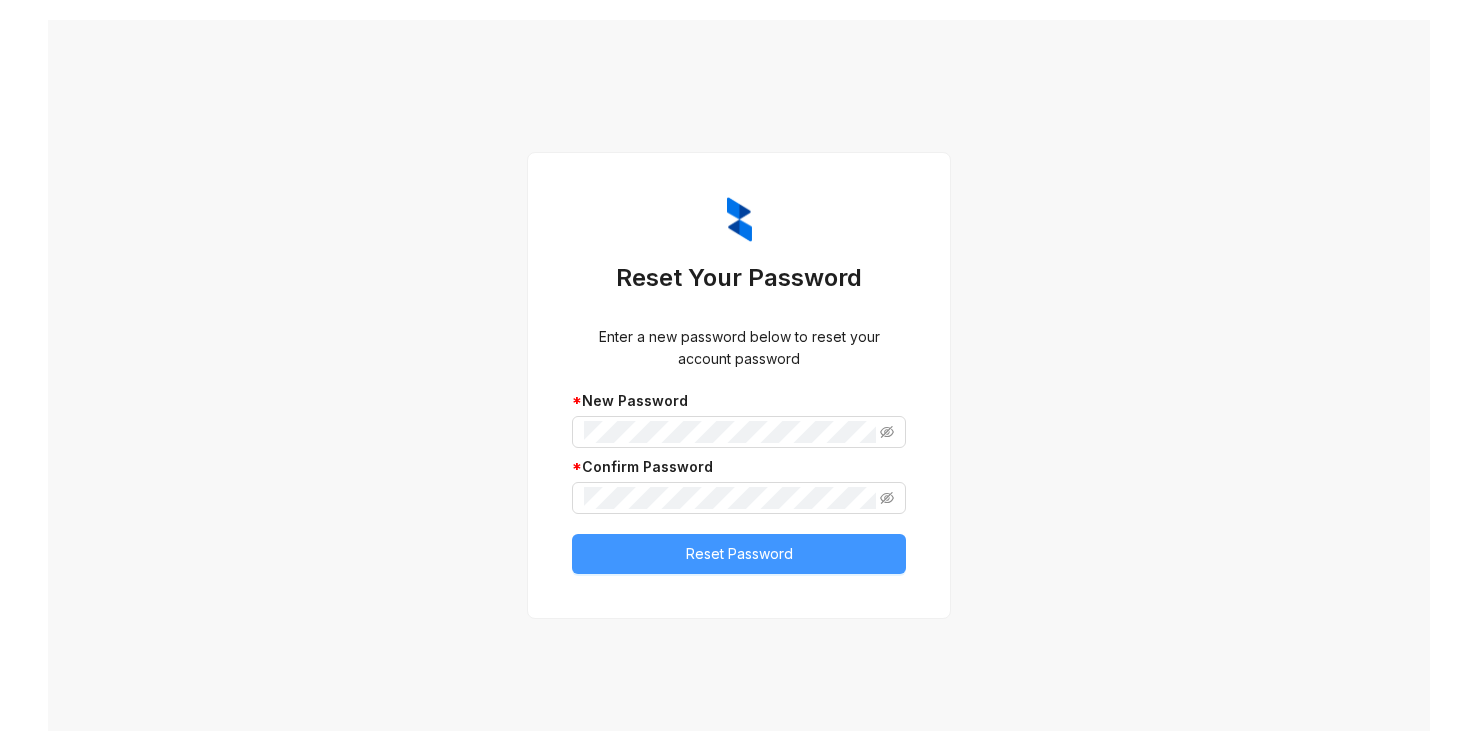 click on "Reset Password" at bounding box center [739, 554] 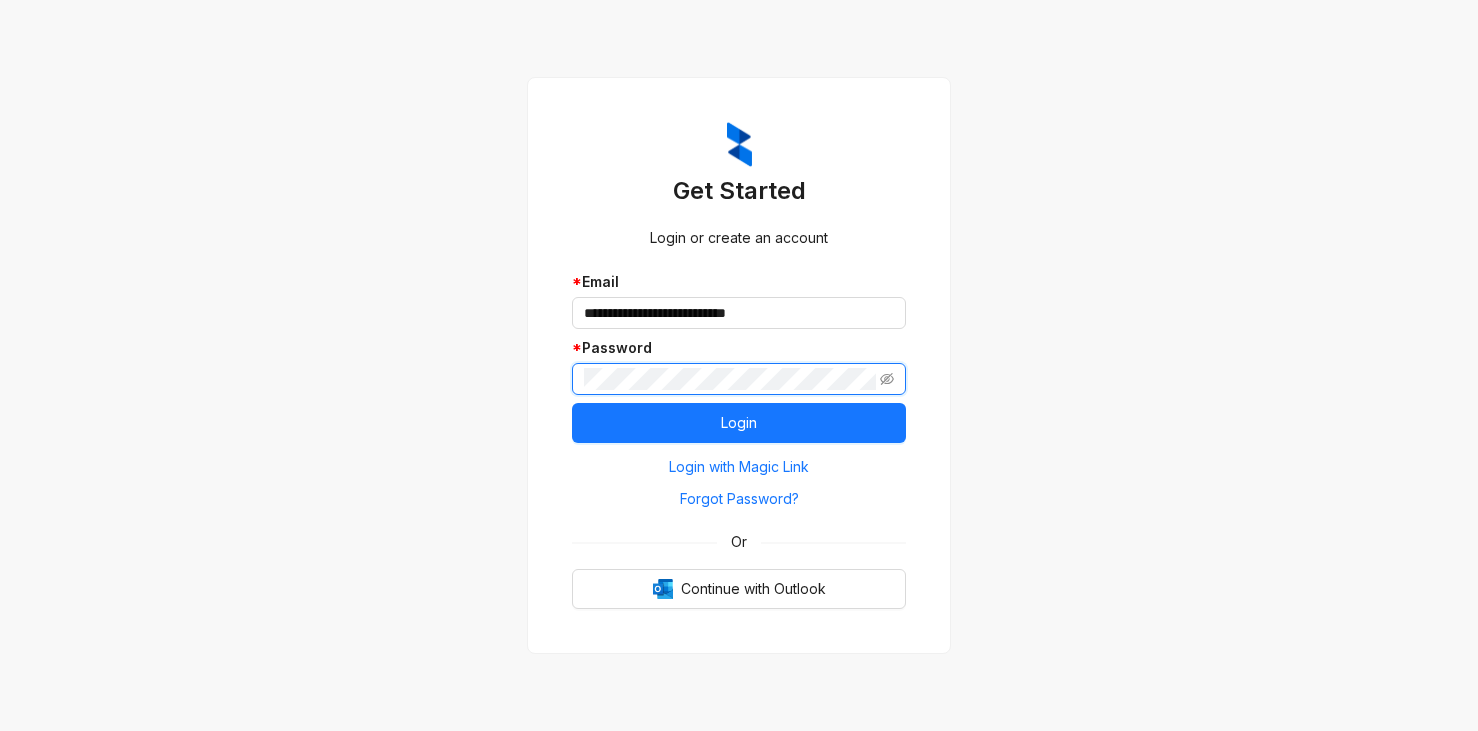 click on "Login" at bounding box center (739, 423) 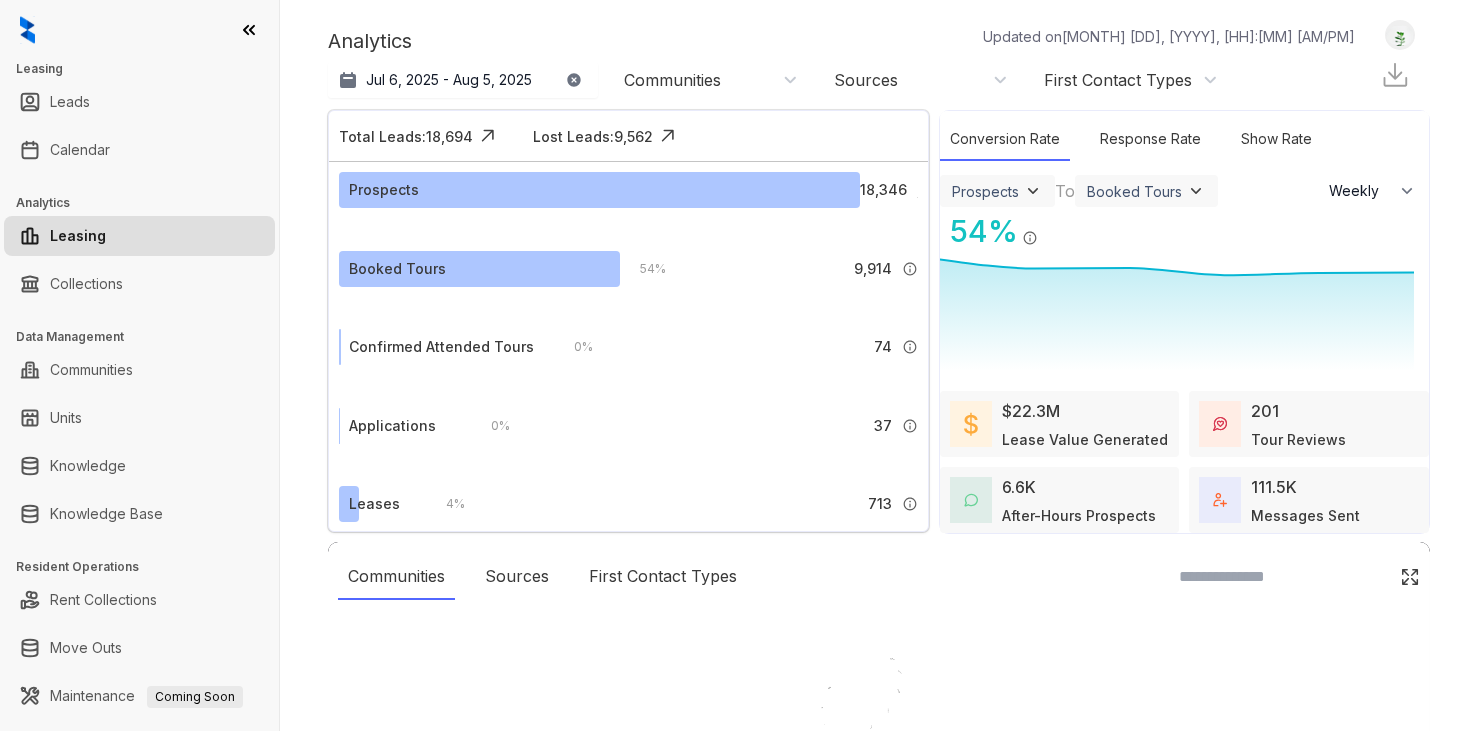 select on "******" 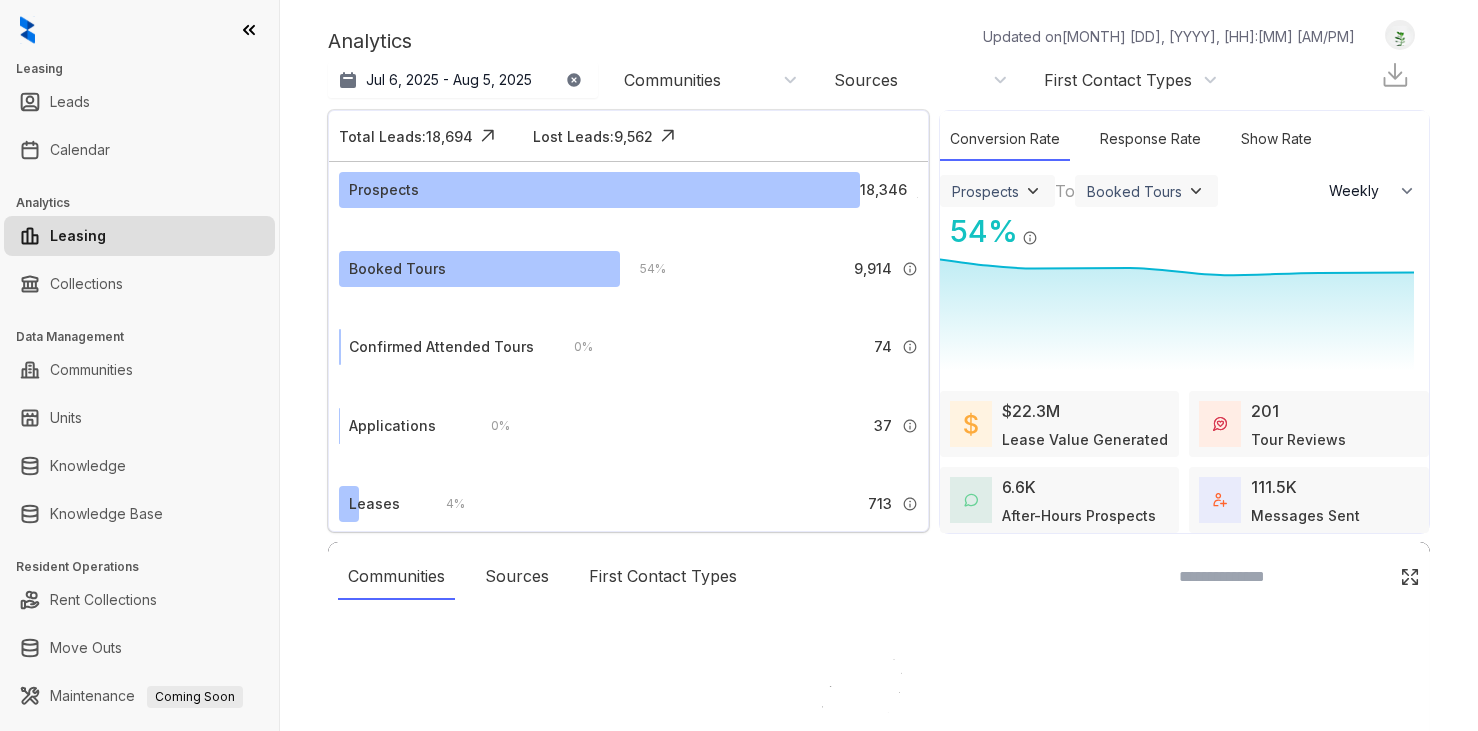 scroll, scrollTop: 0, scrollLeft: 0, axis: both 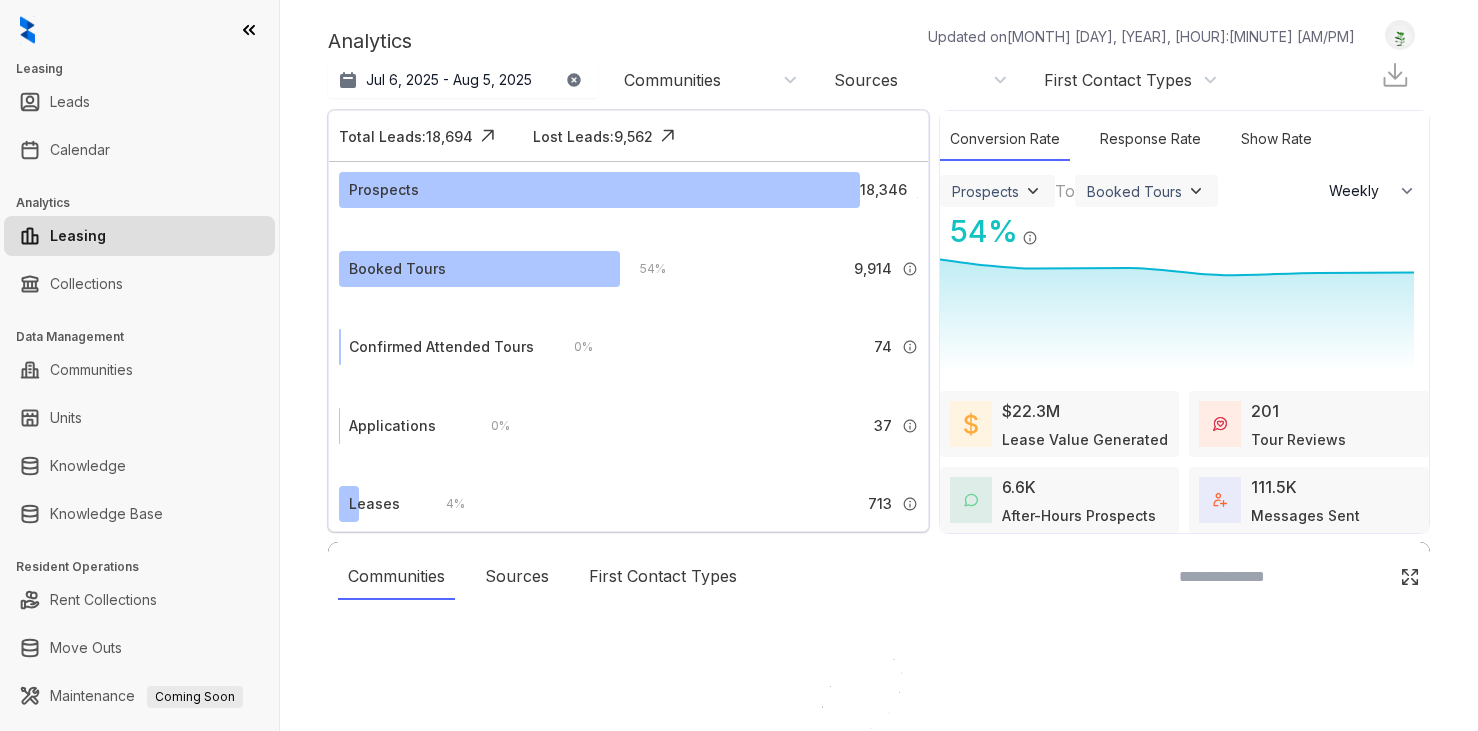 select on "******" 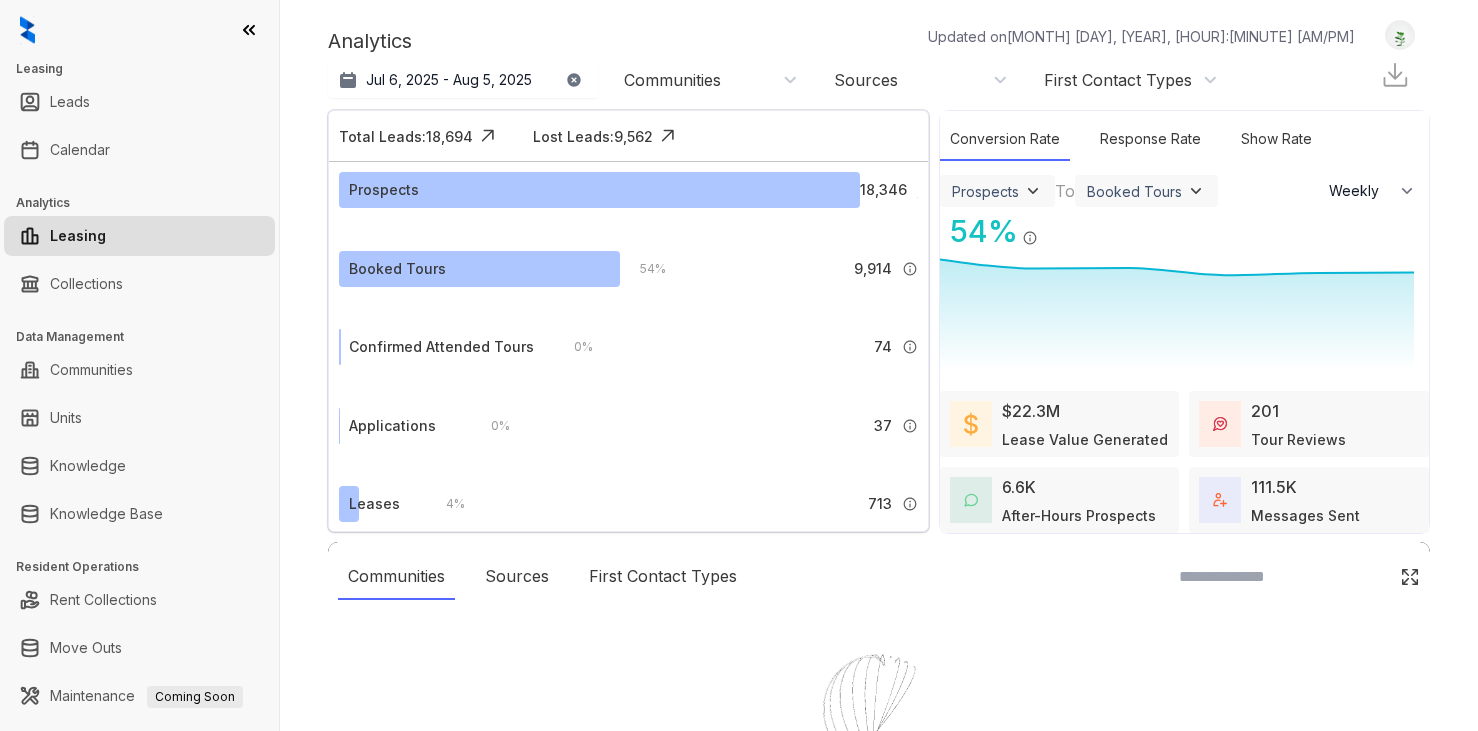 scroll, scrollTop: 0, scrollLeft: 0, axis: both 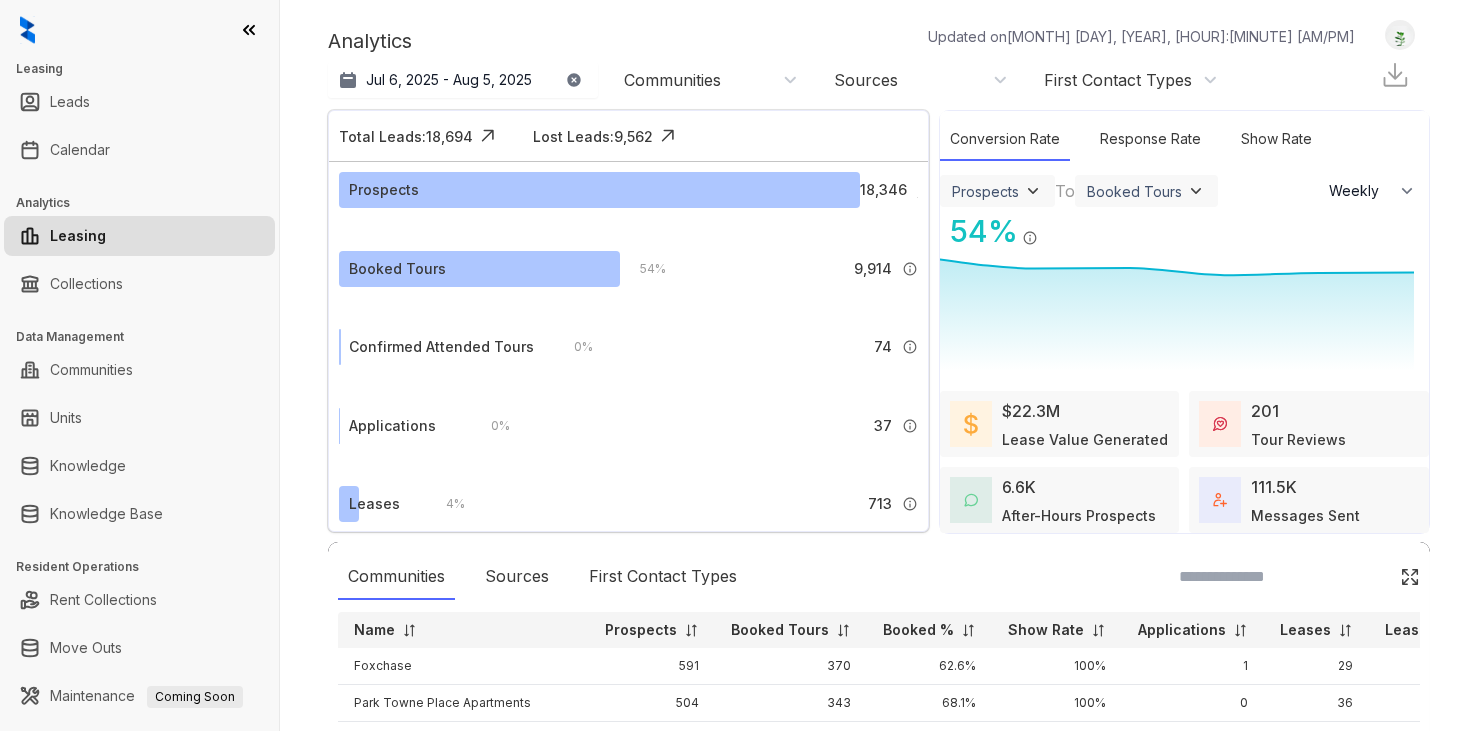 click at bounding box center (1400, 35) 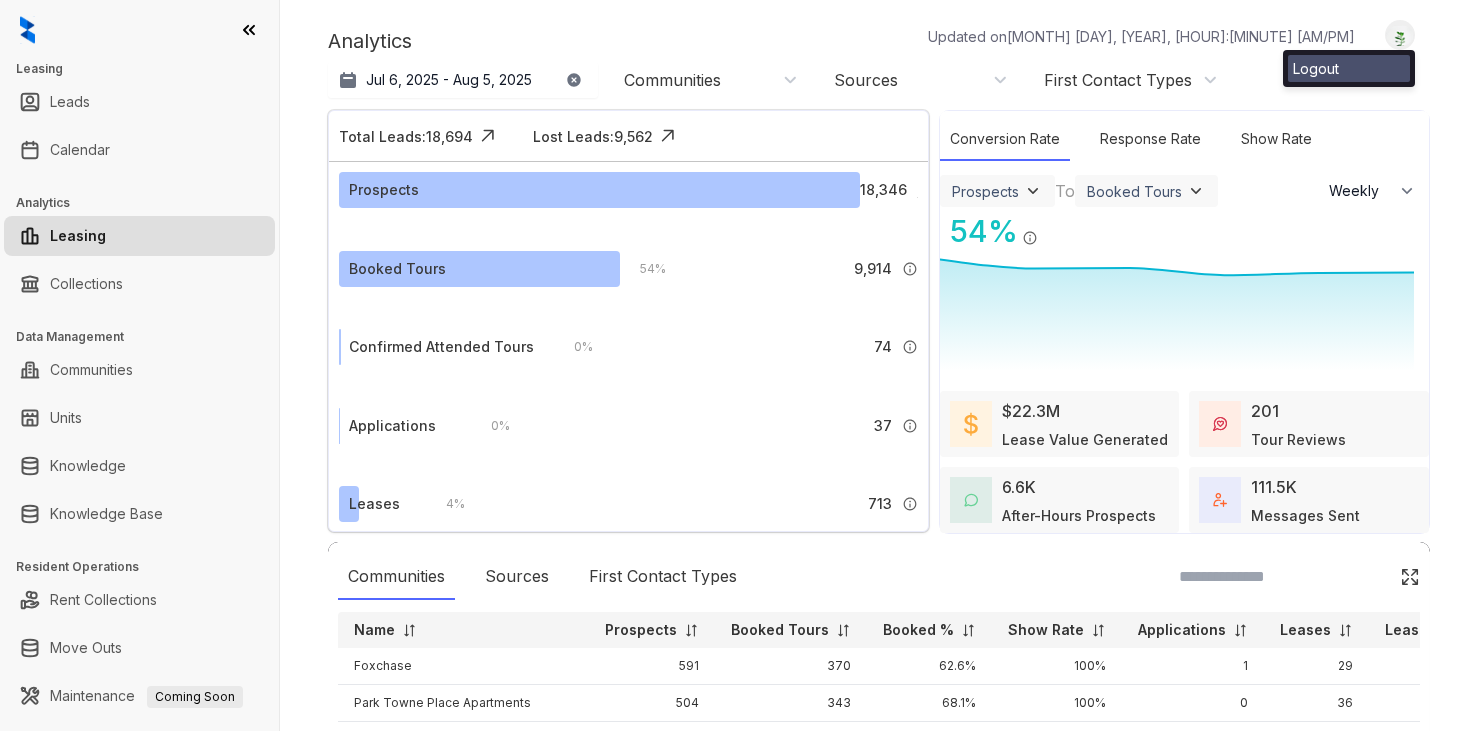click on "Logout" at bounding box center [1349, 68] 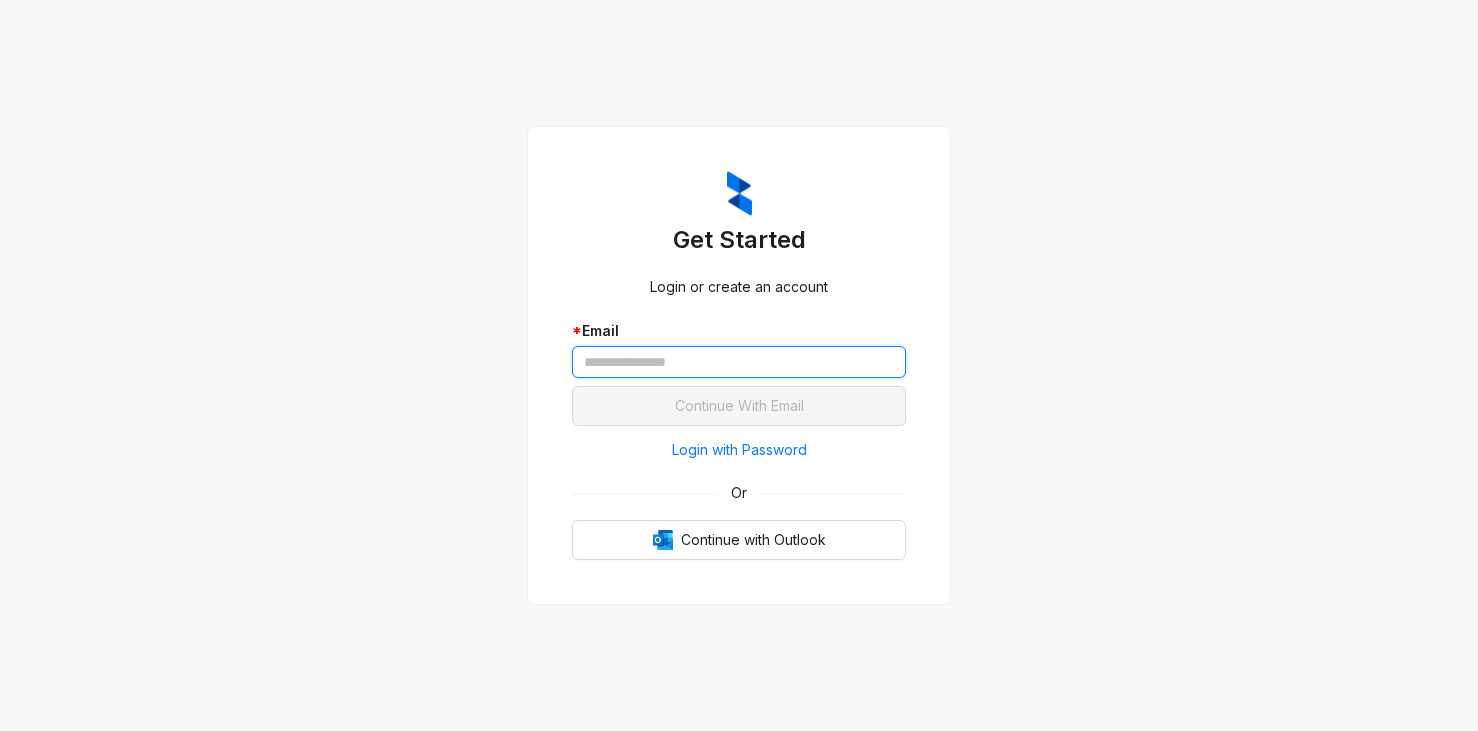 click at bounding box center (739, 362) 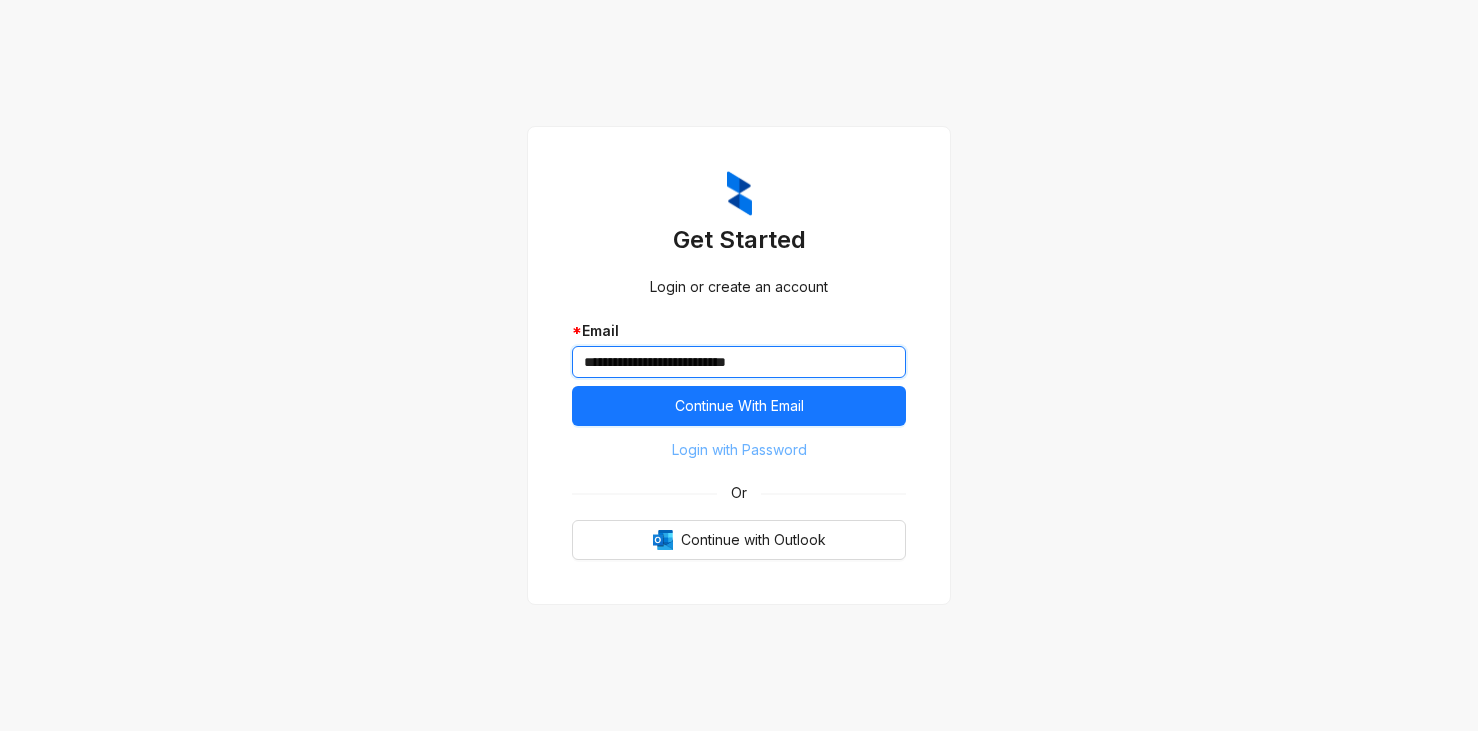 type on "**********" 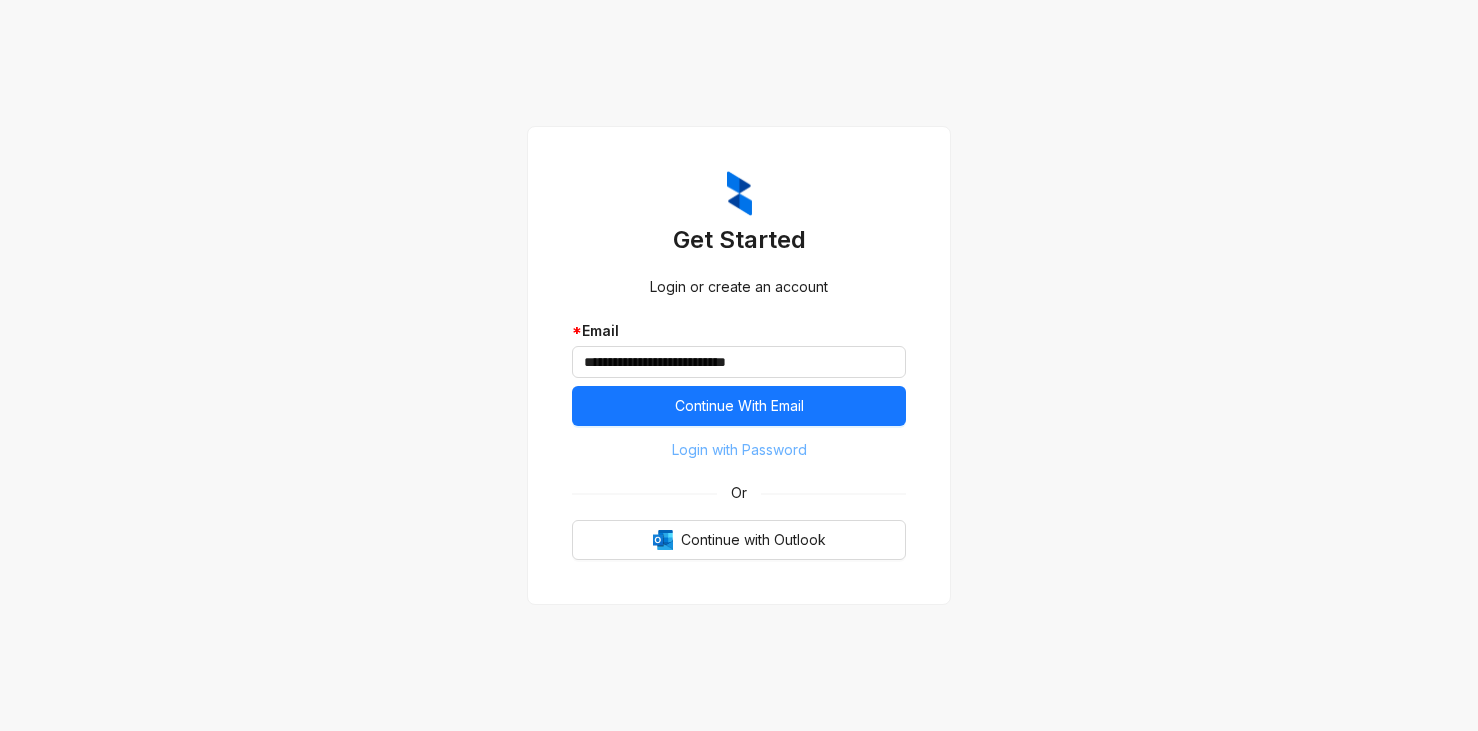 click on "Login with Password" at bounding box center [739, 450] 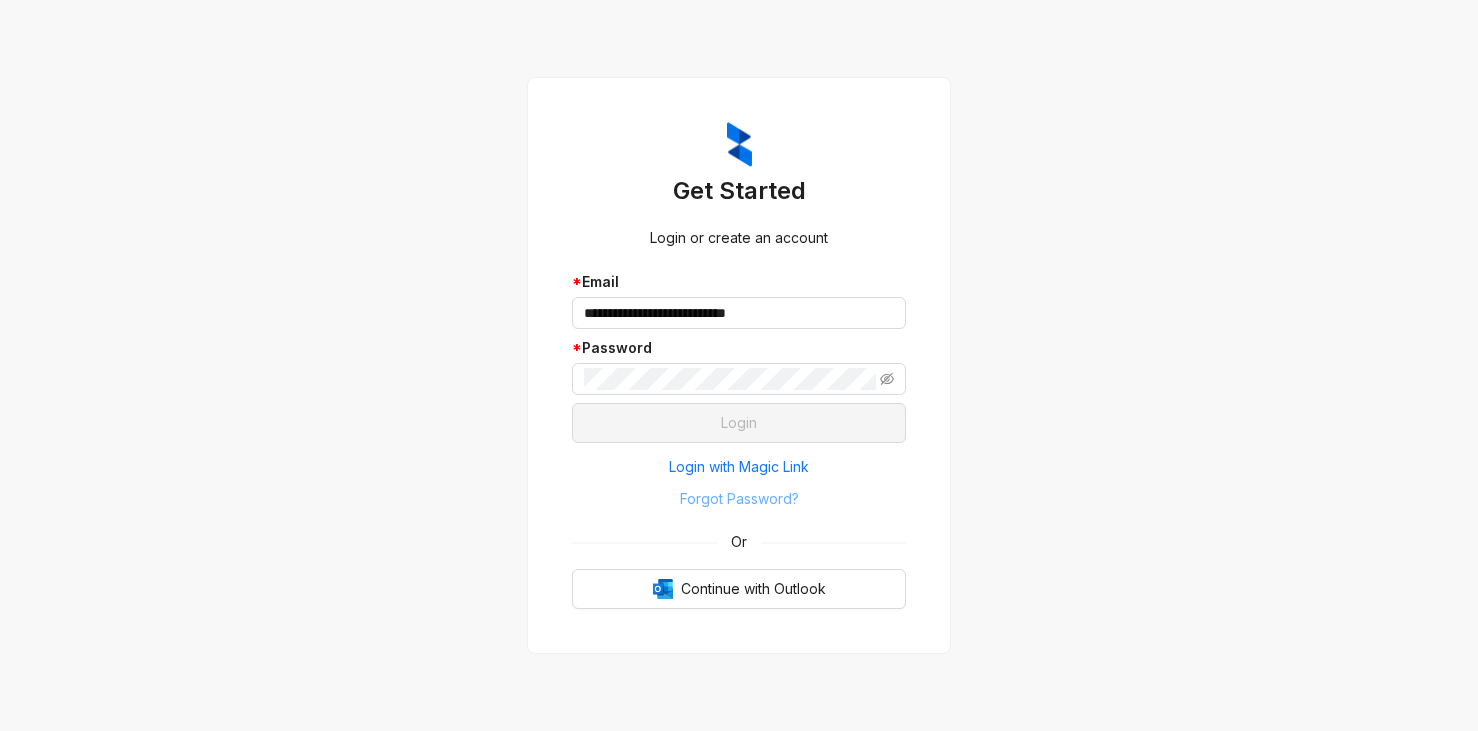 click on "Forgot Password?" at bounding box center [739, 499] 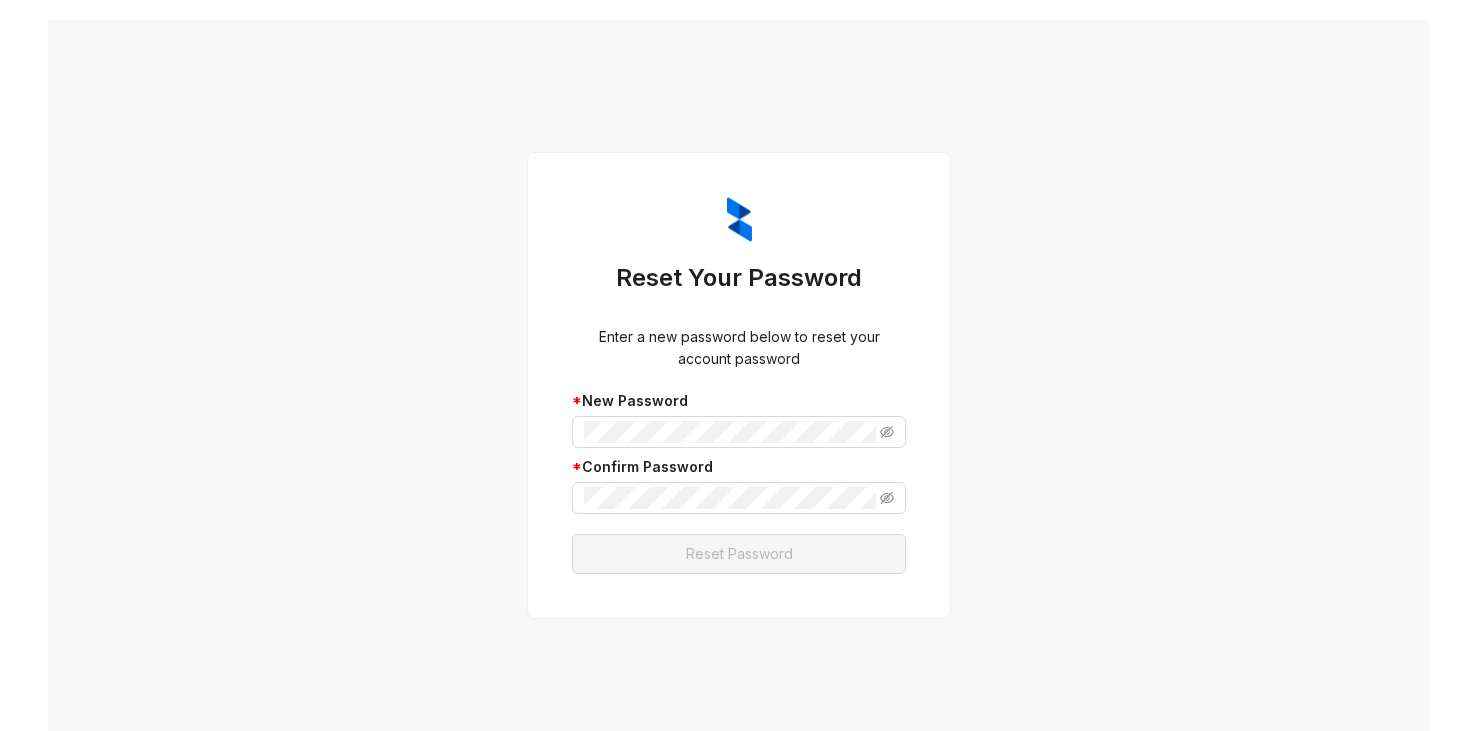 scroll, scrollTop: 0, scrollLeft: 0, axis: both 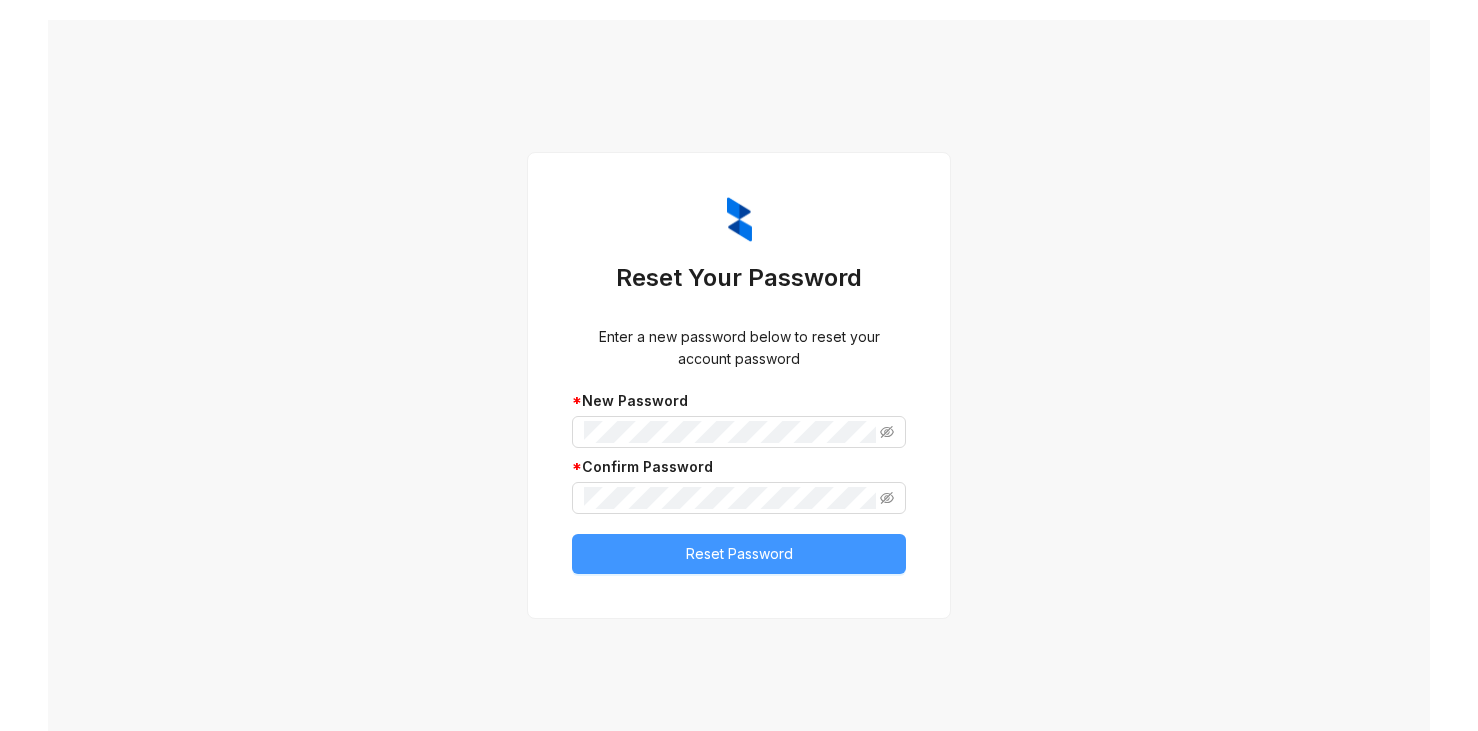 click on "Reset Password" at bounding box center [739, 554] 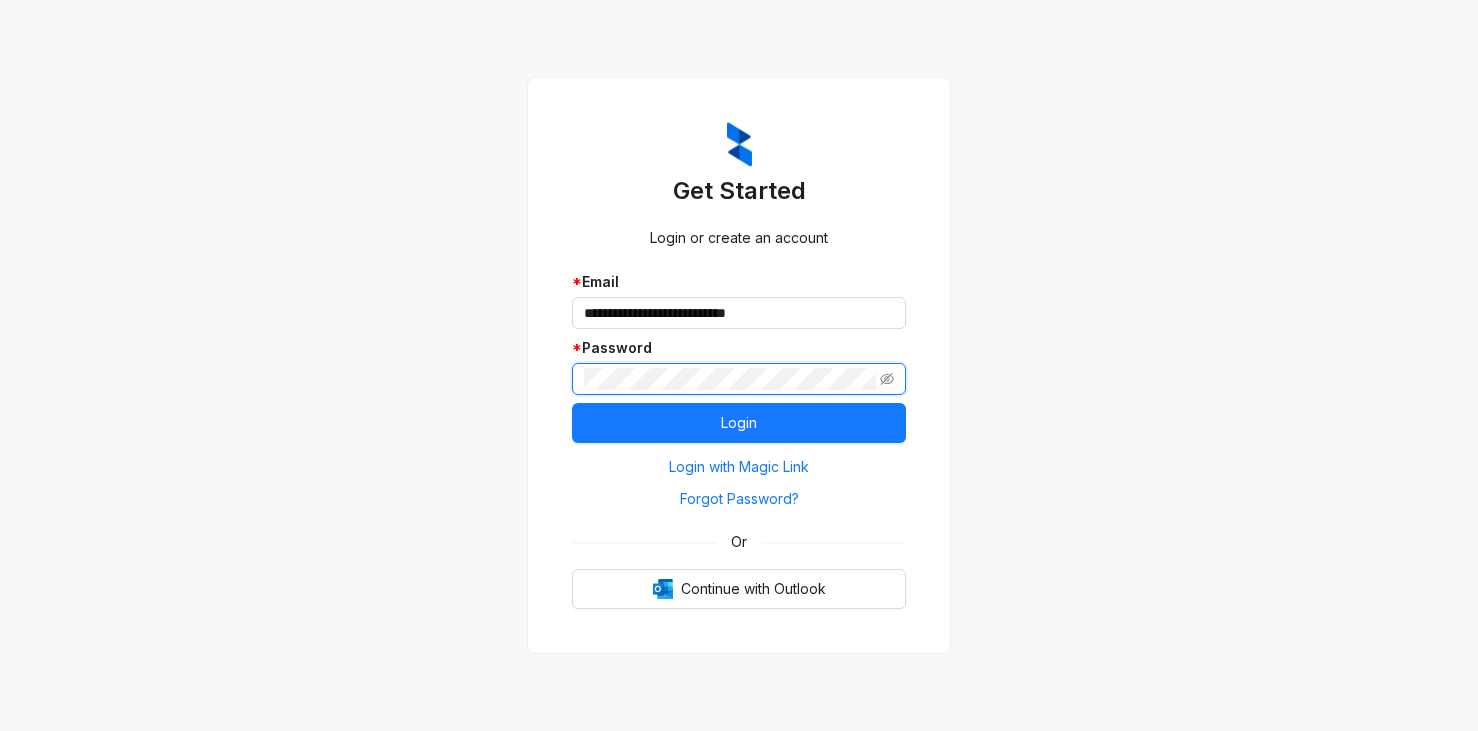 click on "Login" at bounding box center (739, 423) 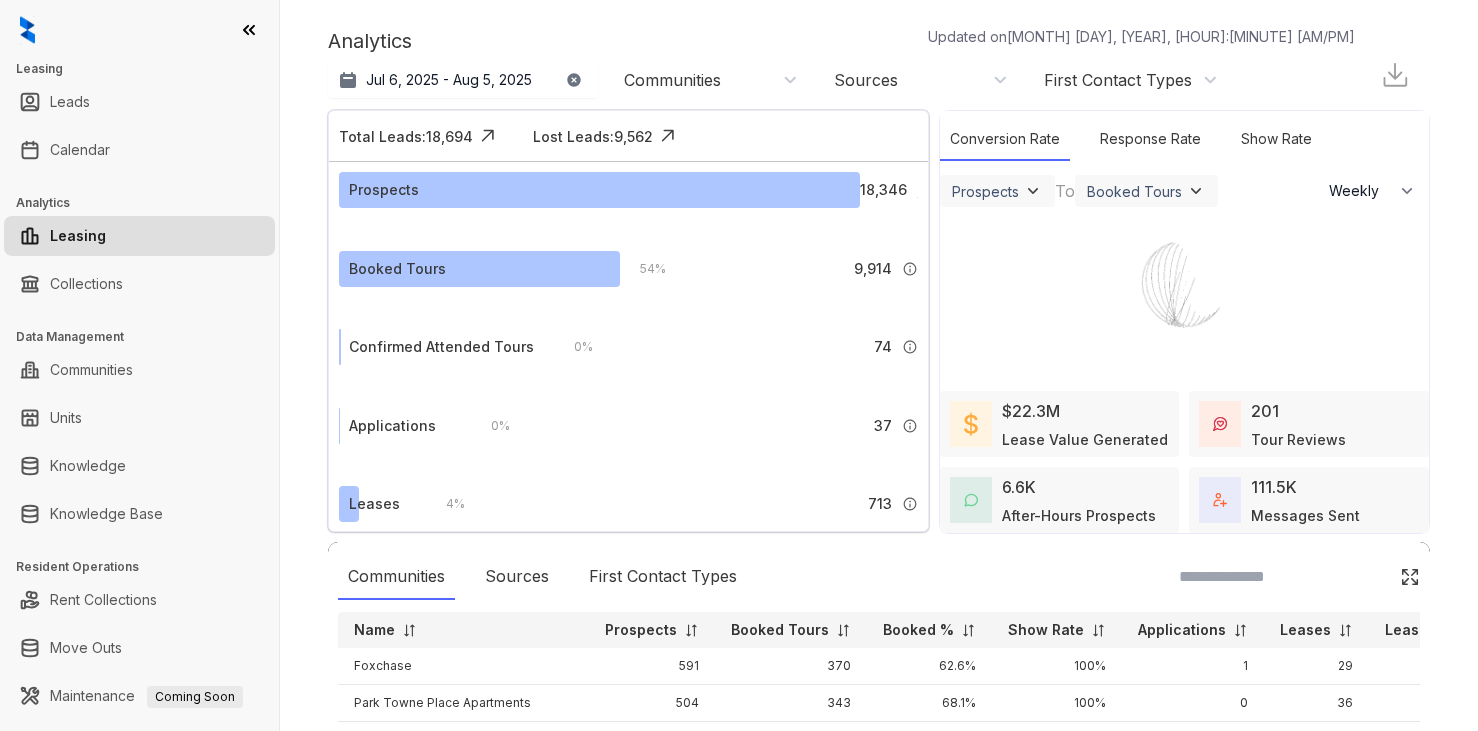select on "******" 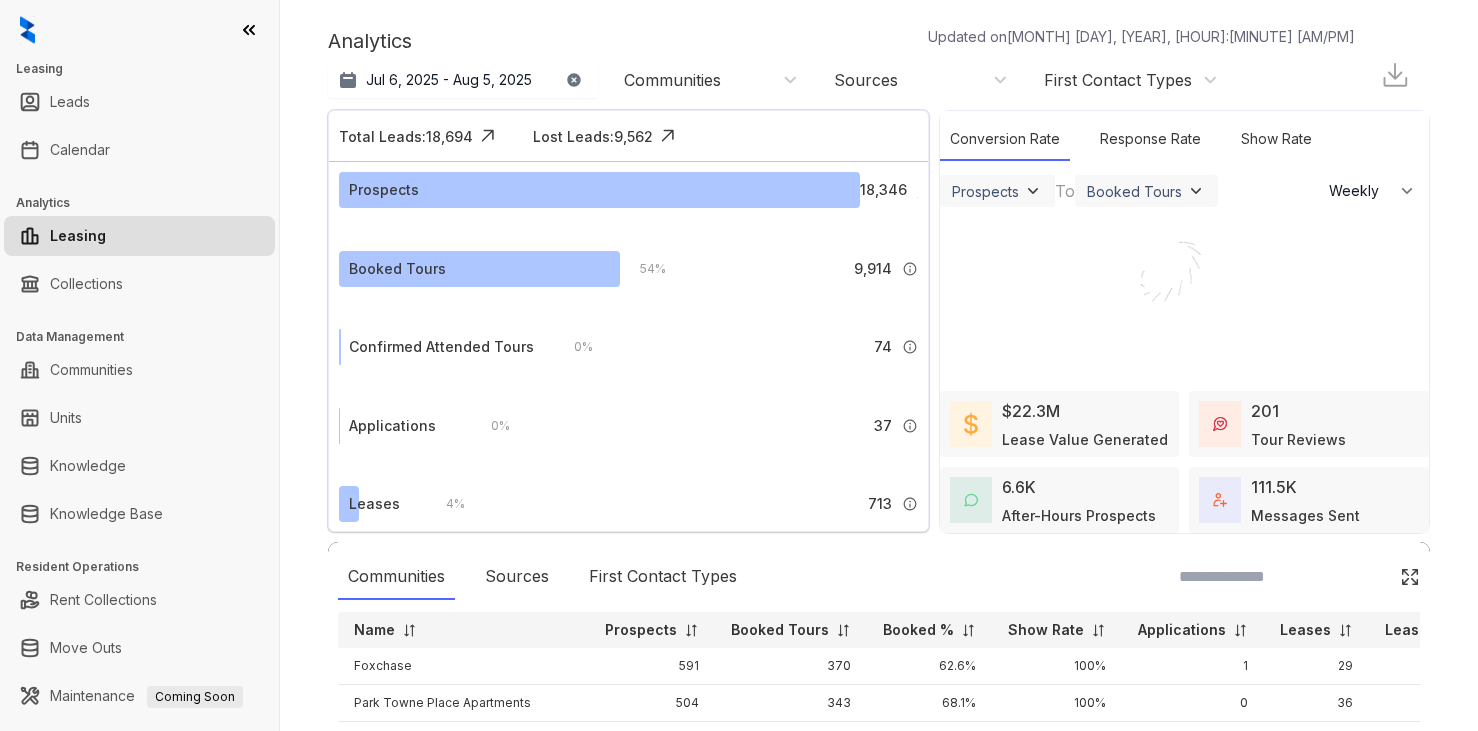 scroll, scrollTop: 0, scrollLeft: 0, axis: both 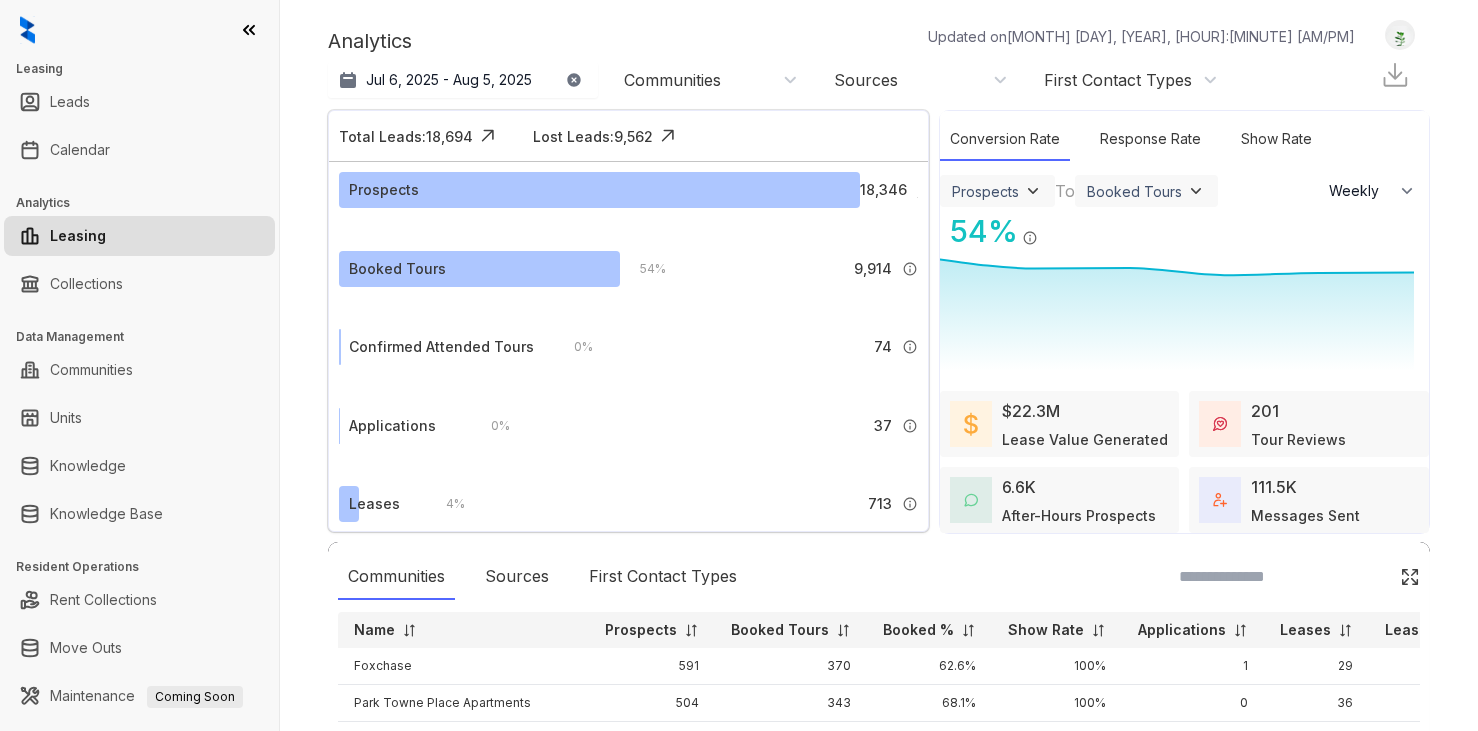 click at bounding box center (1400, 35) 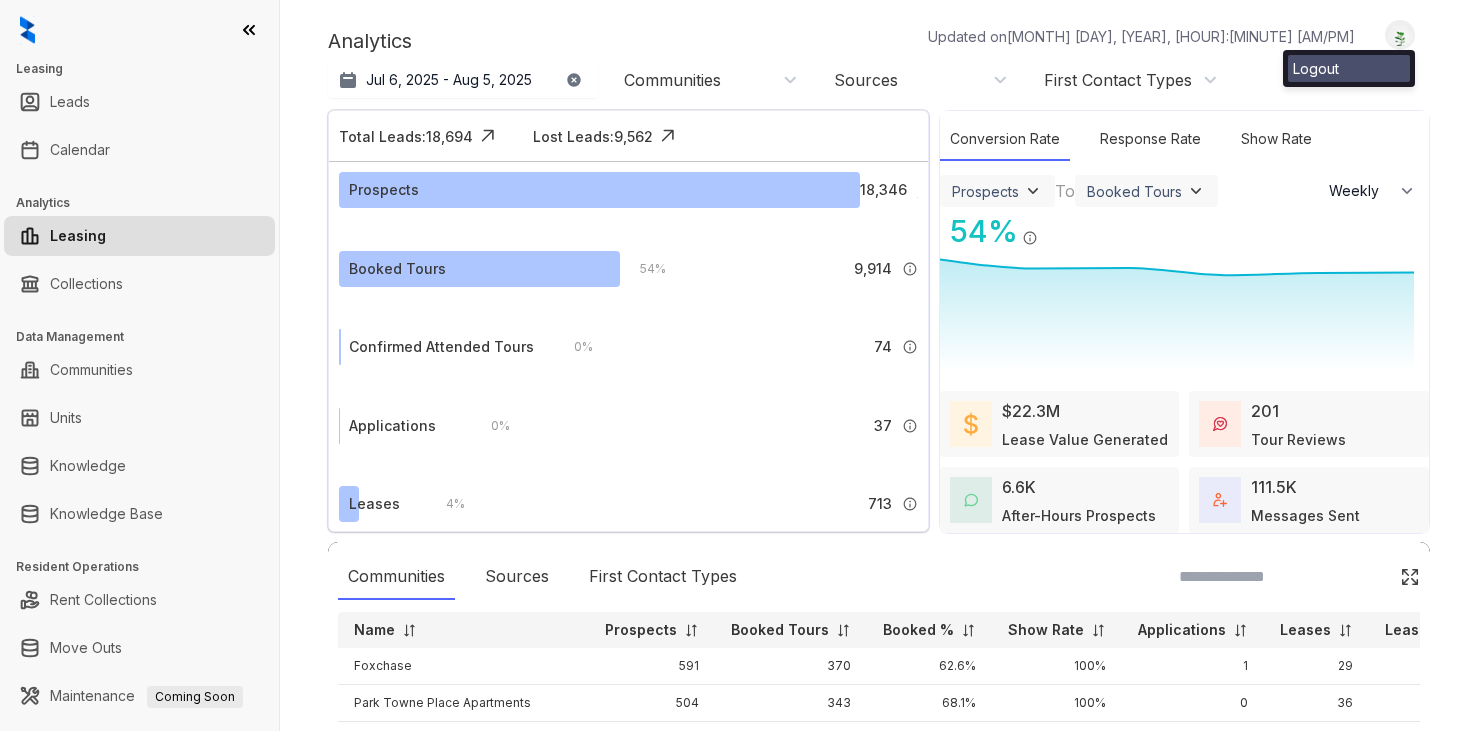 click on "Logout" at bounding box center (1349, 68) 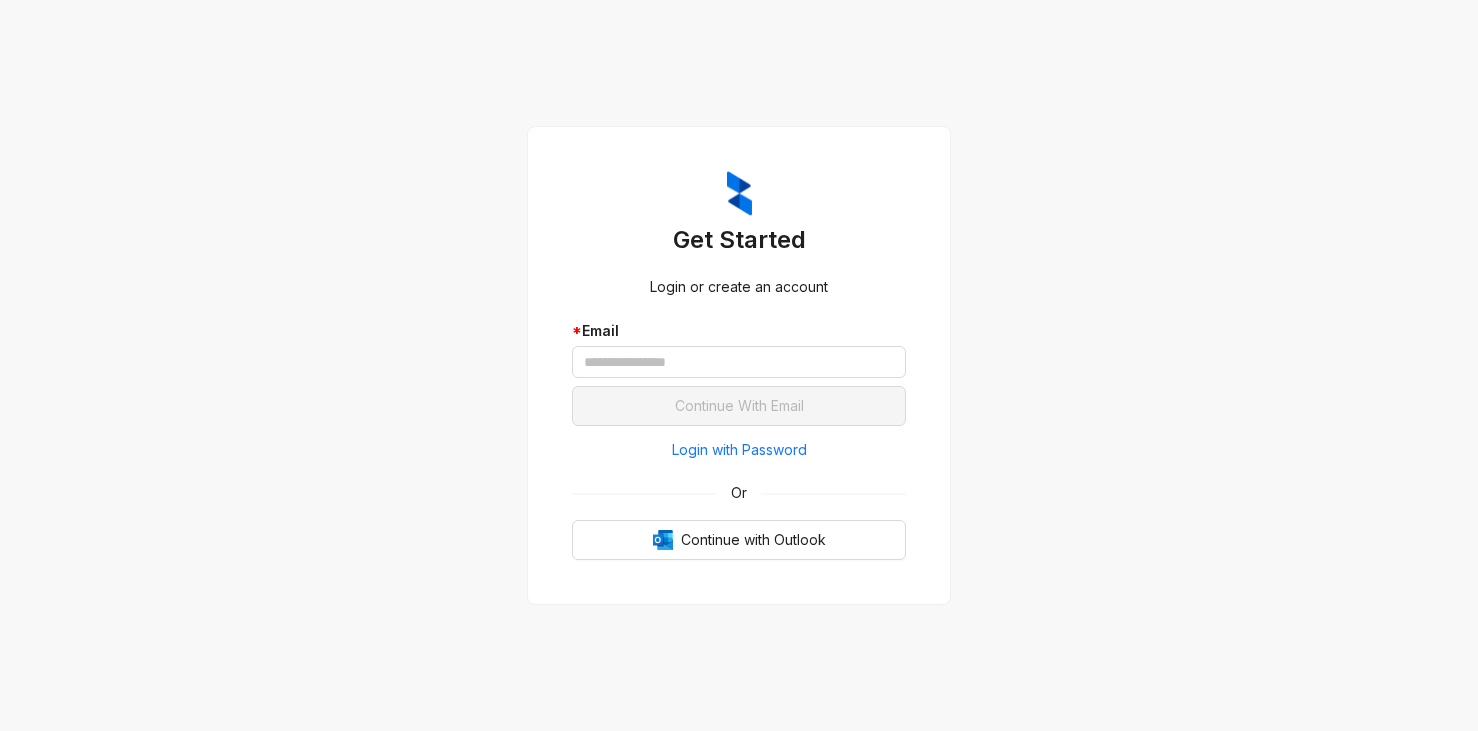 scroll, scrollTop: 0, scrollLeft: 0, axis: both 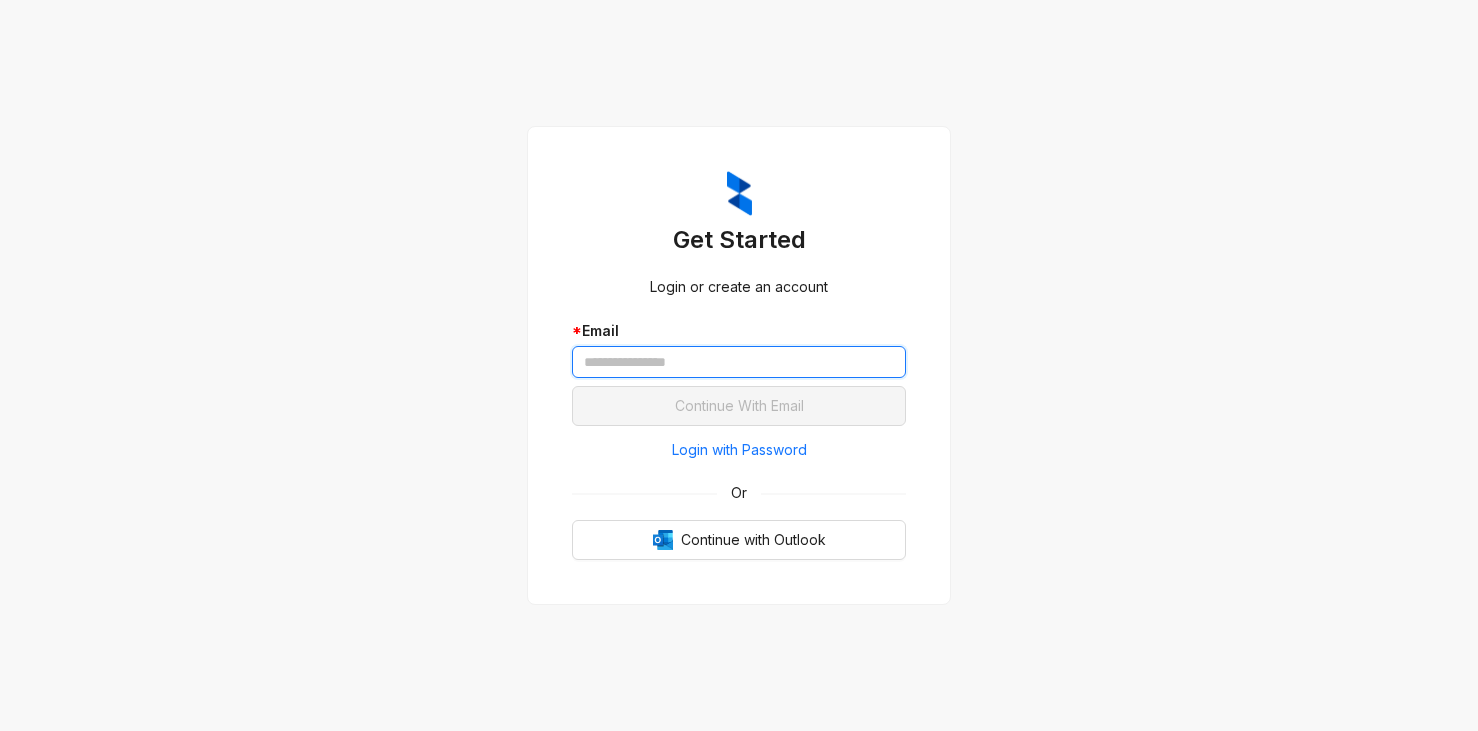 click at bounding box center [739, 362] 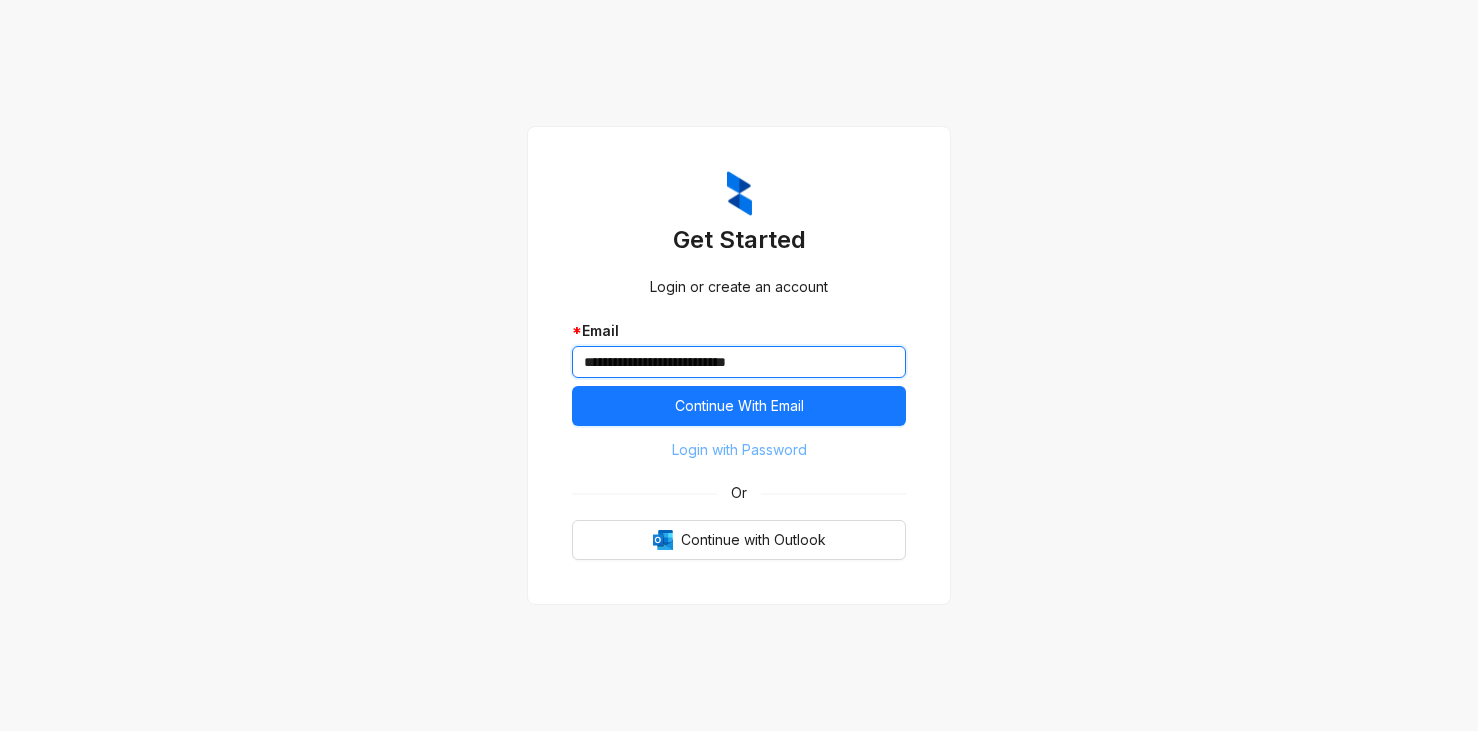 type on "**********" 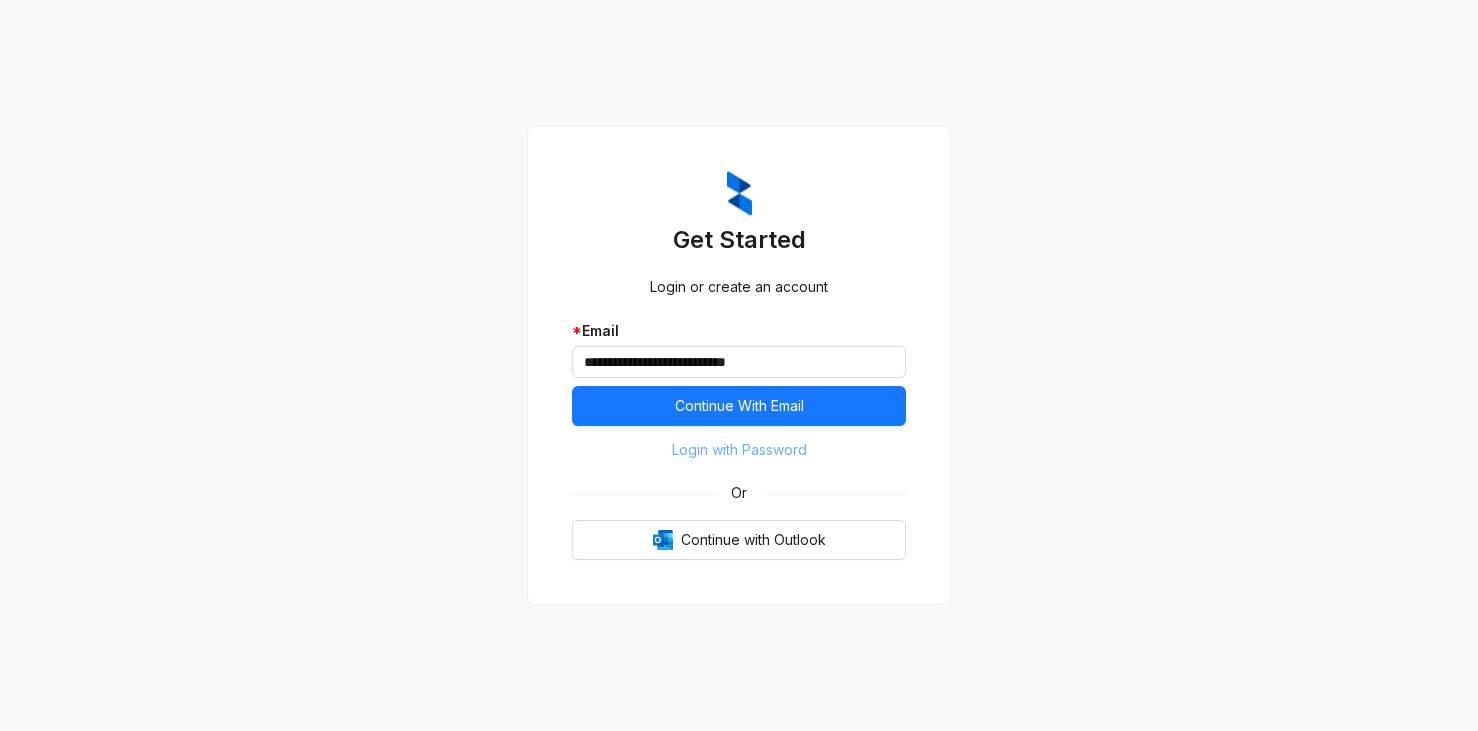 click on "Login with Password" at bounding box center [739, 450] 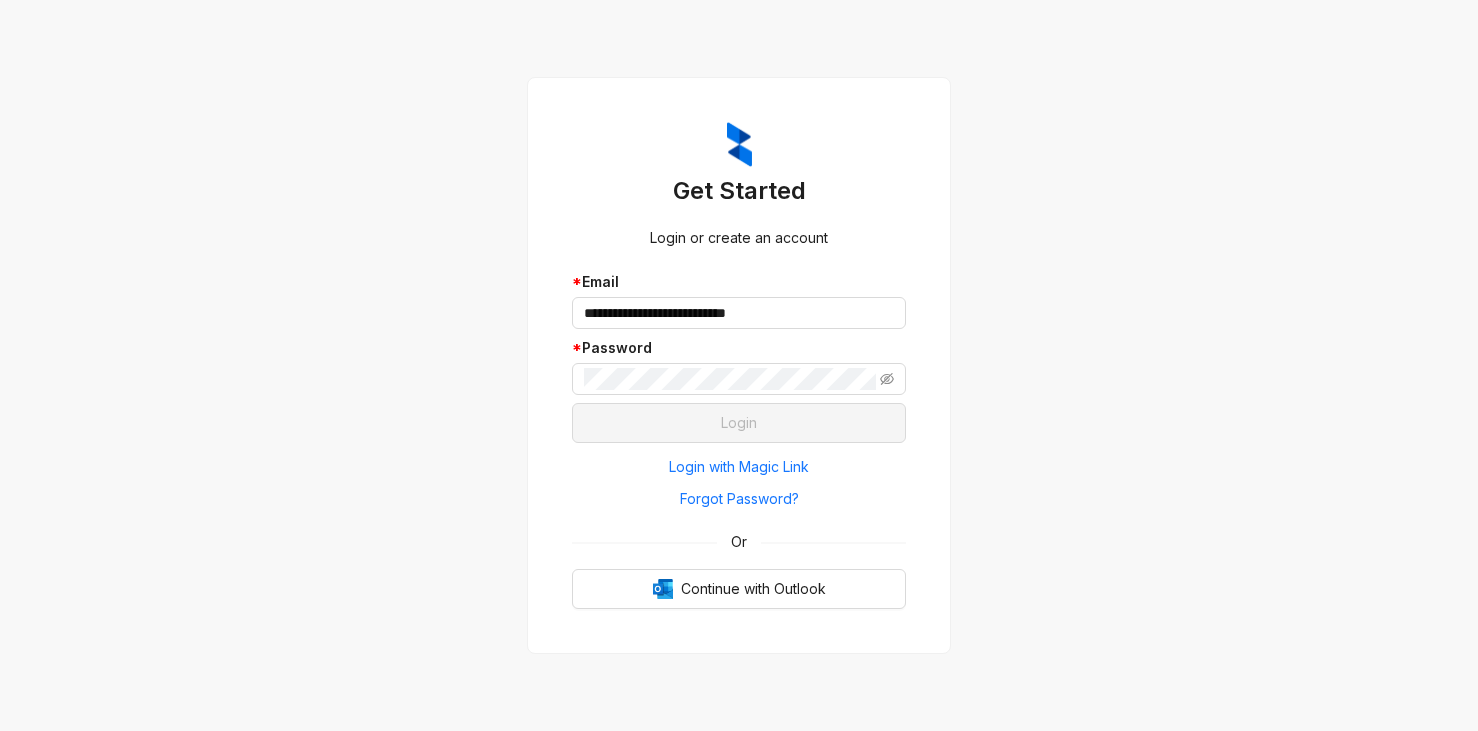 type 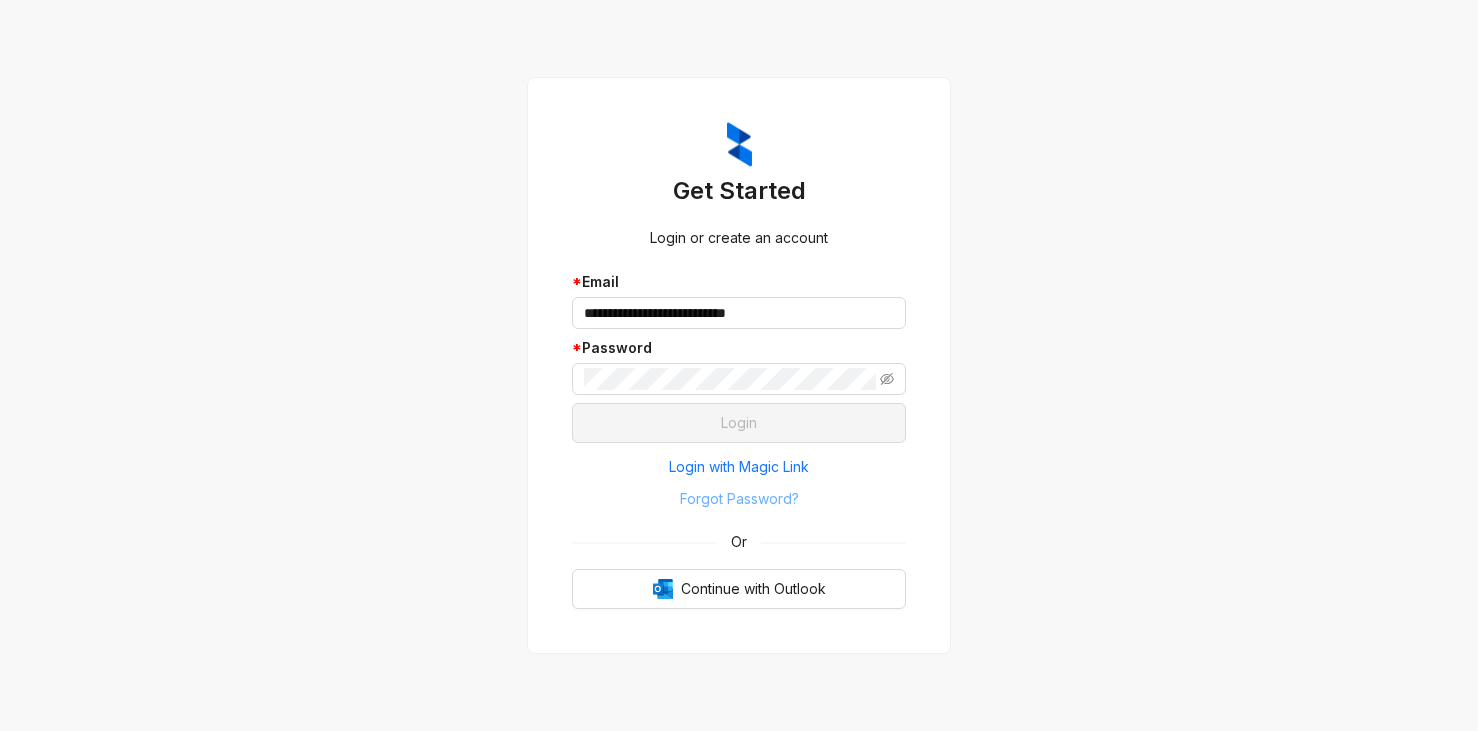 click on "Forgot Password?" at bounding box center (739, 499) 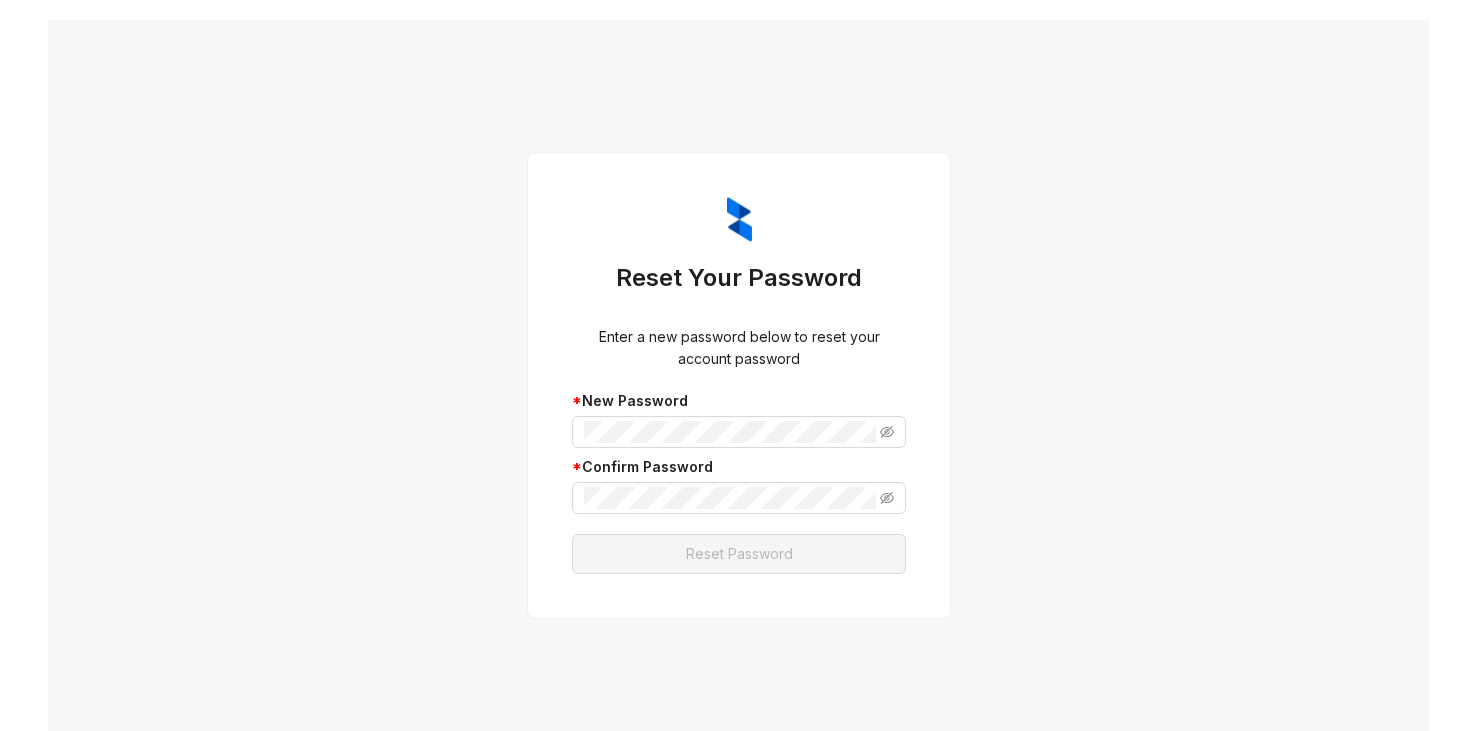 scroll, scrollTop: 0, scrollLeft: 0, axis: both 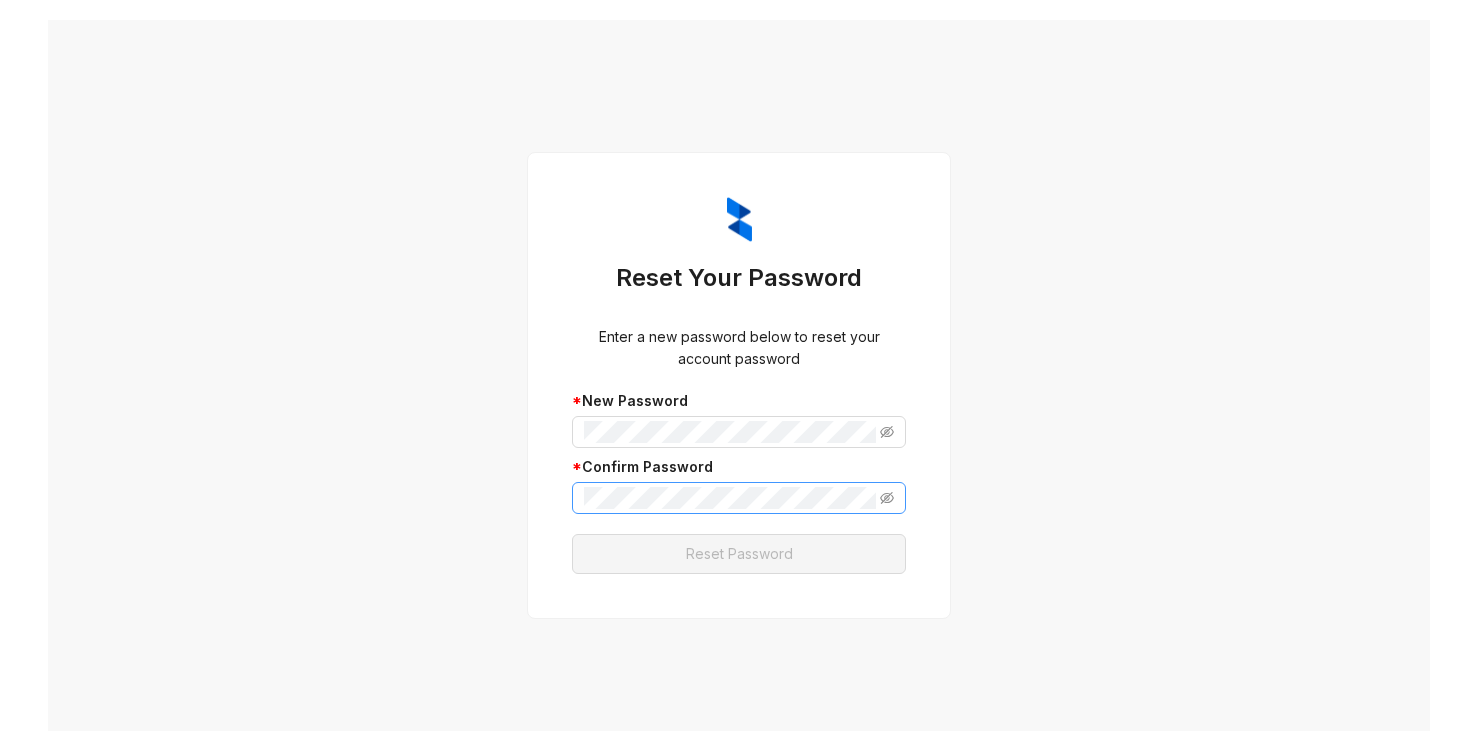 click at bounding box center [739, 498] 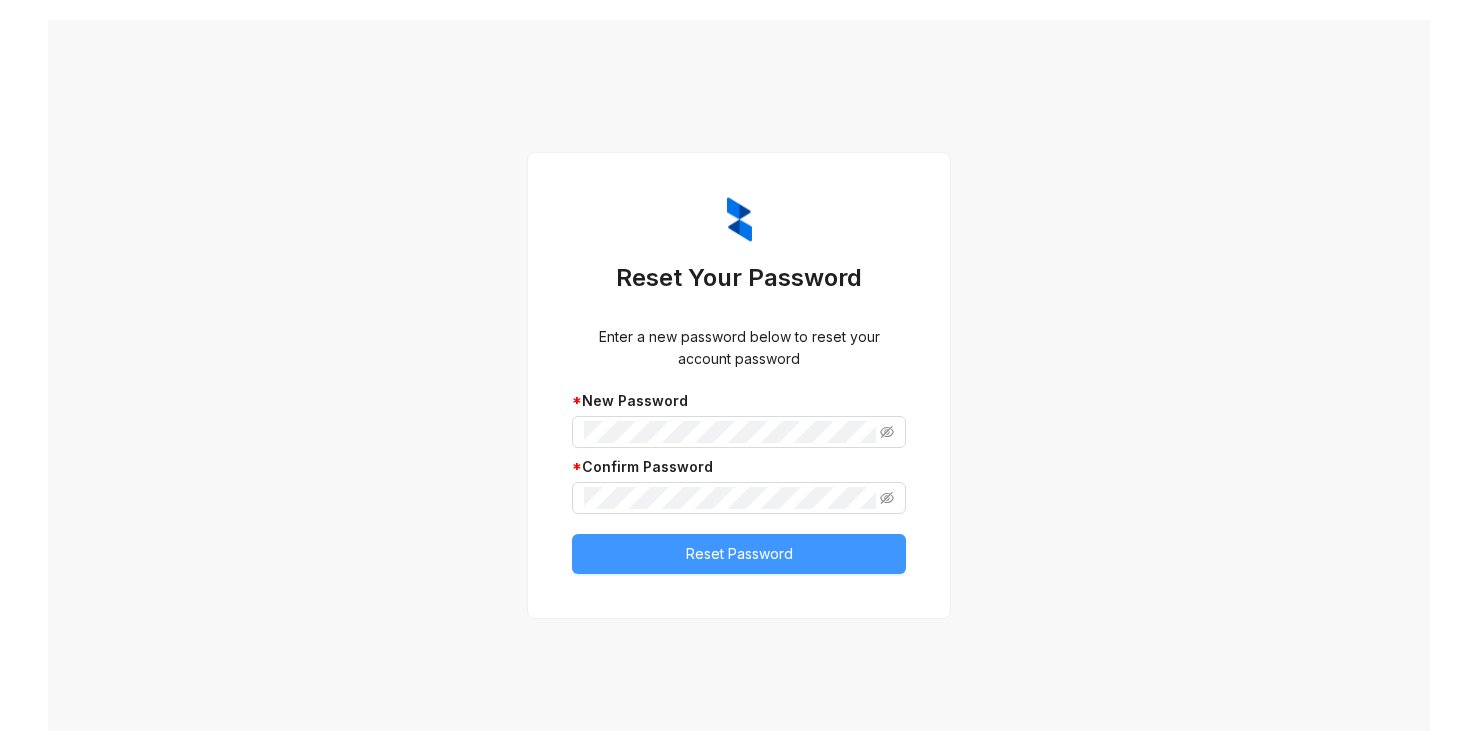 click on "Reset Password" at bounding box center [739, 554] 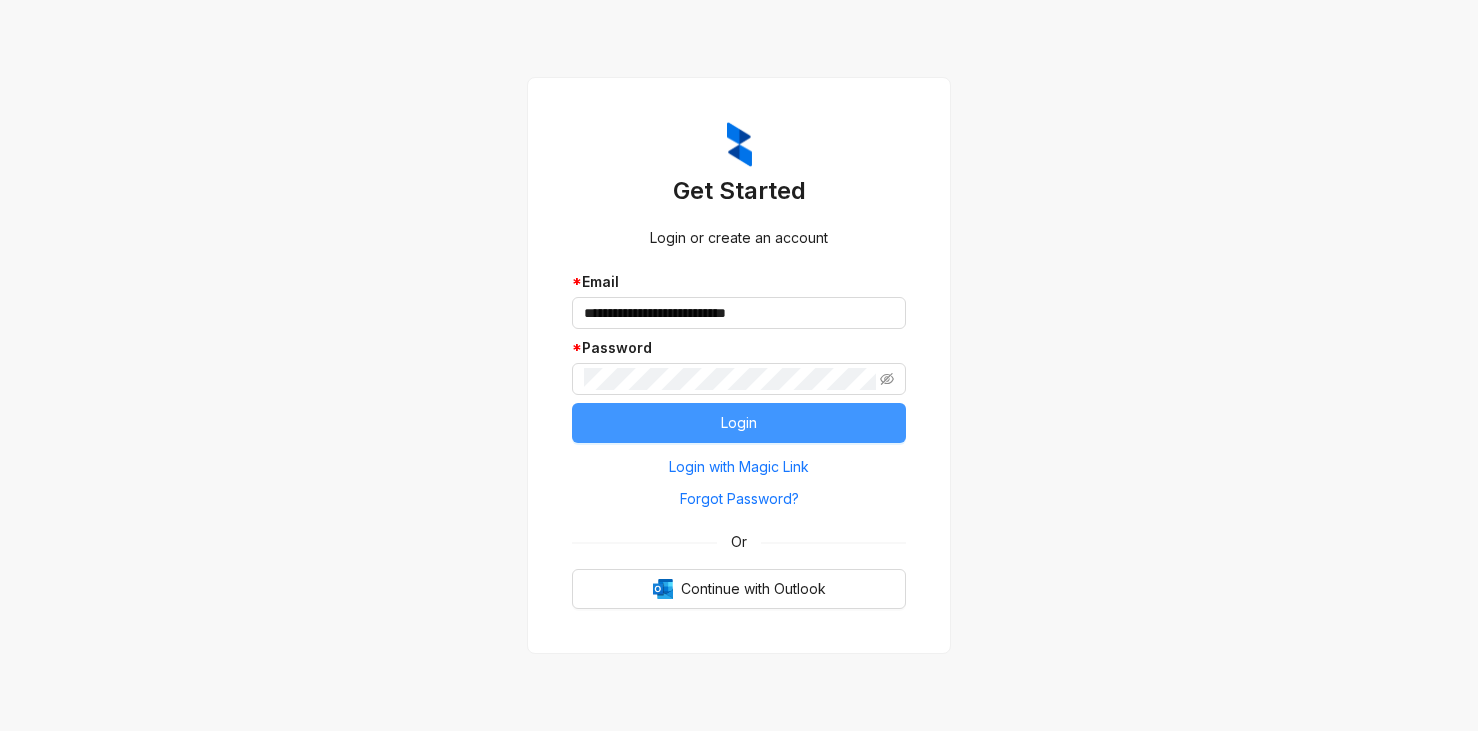 click on "Login" at bounding box center [739, 423] 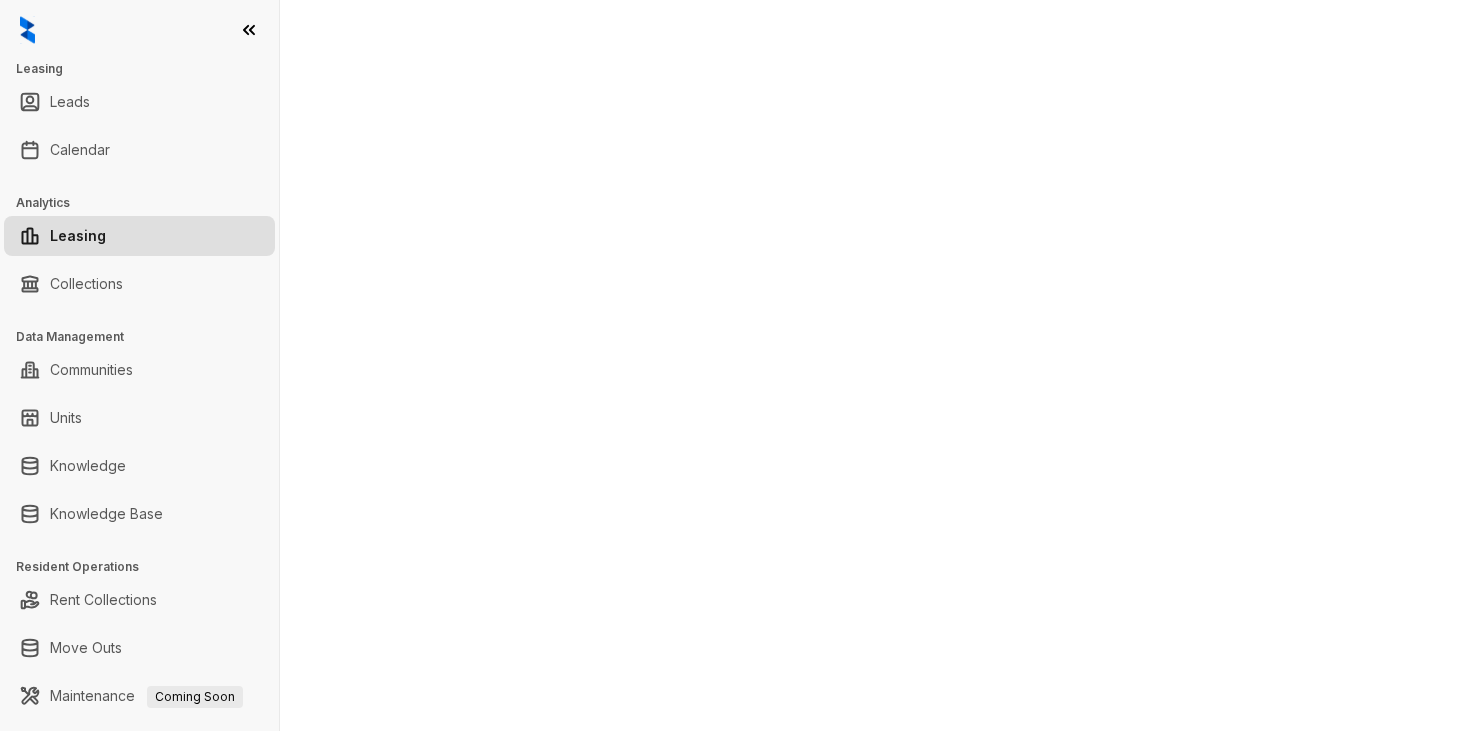 scroll, scrollTop: 0, scrollLeft: 0, axis: both 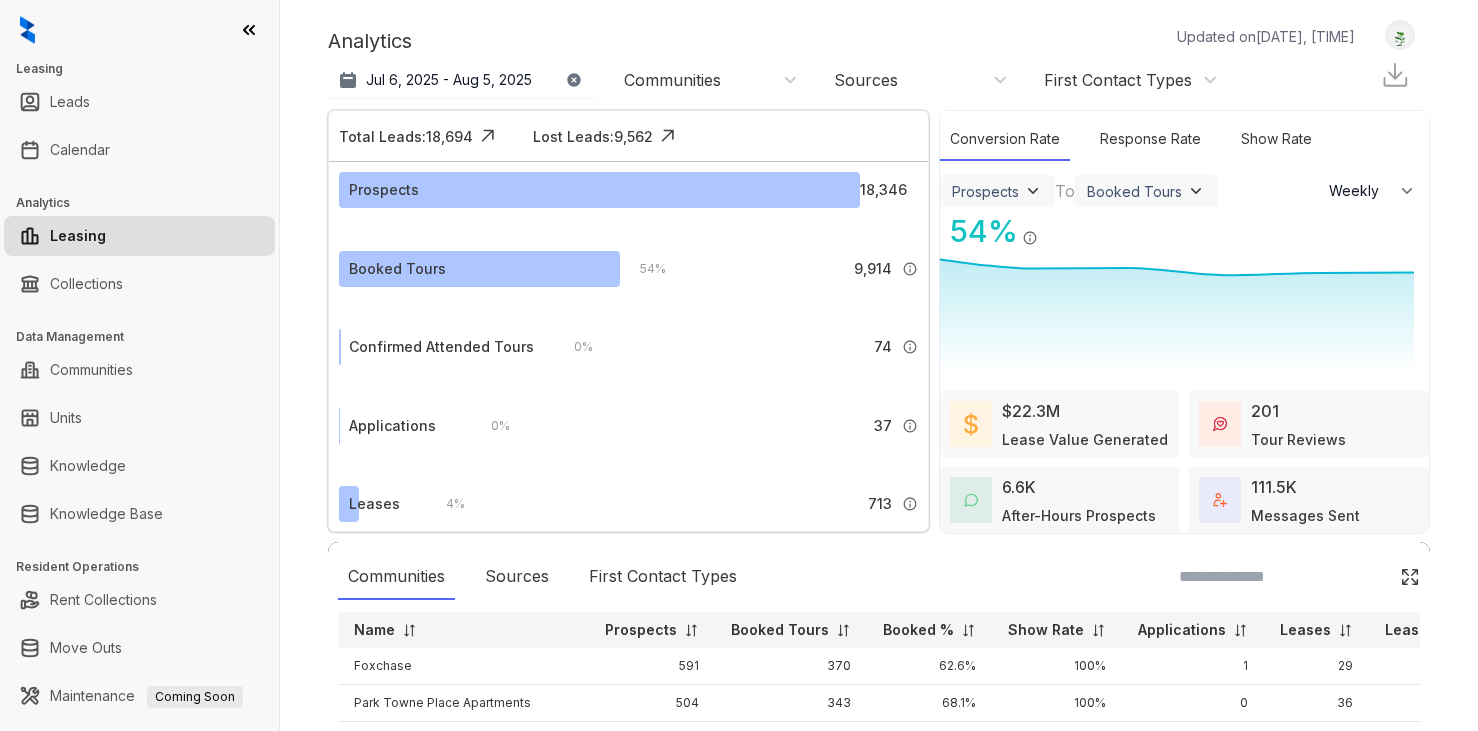 click at bounding box center [1400, 35] 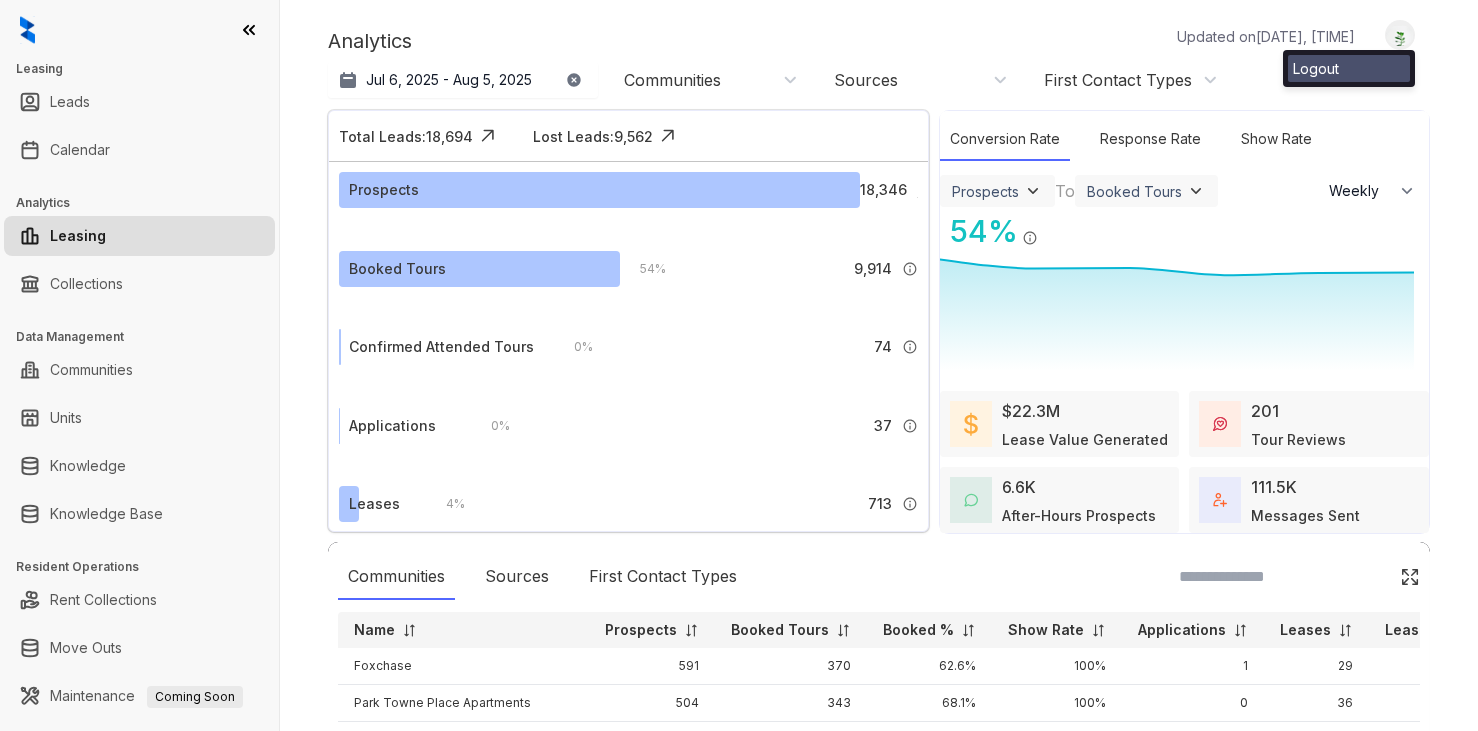 click on "Logout" at bounding box center (1349, 68) 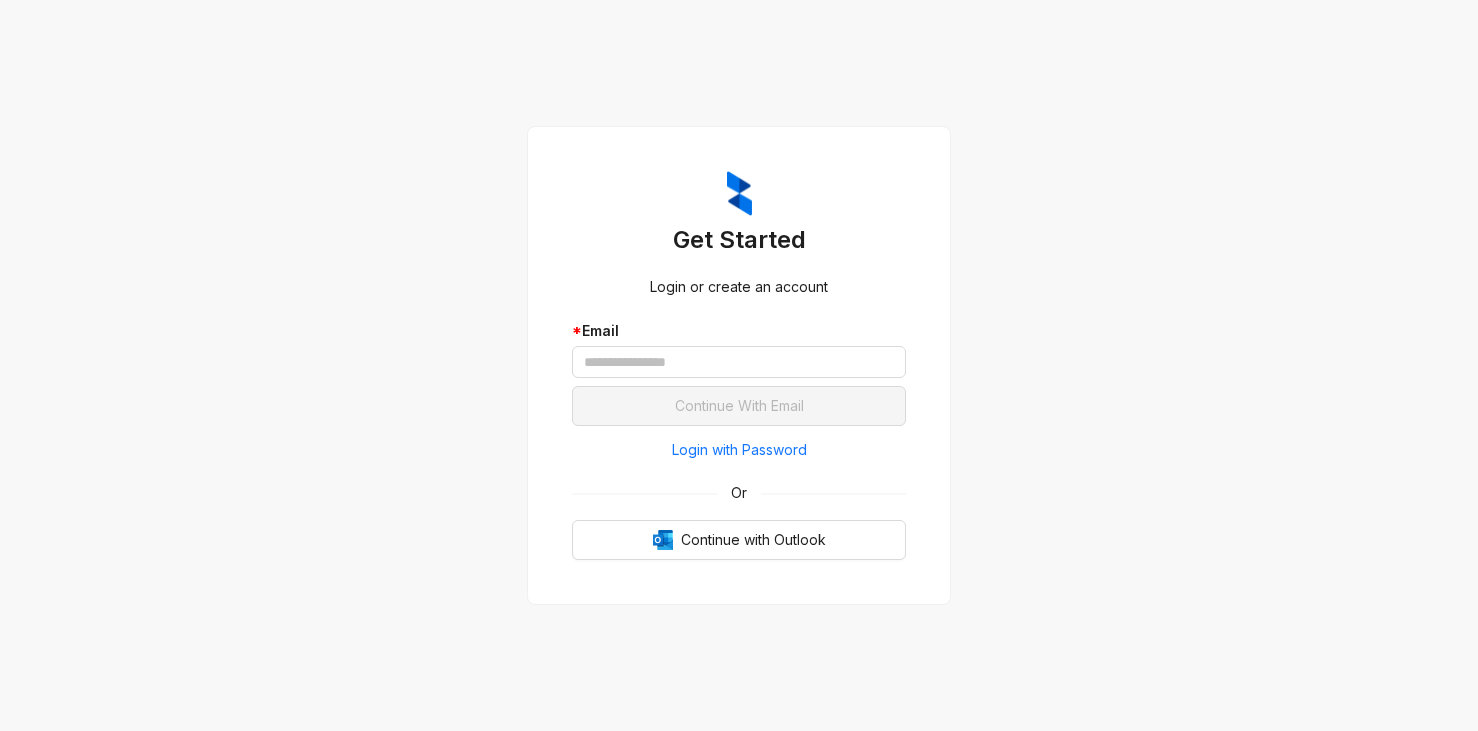 scroll, scrollTop: 0, scrollLeft: 0, axis: both 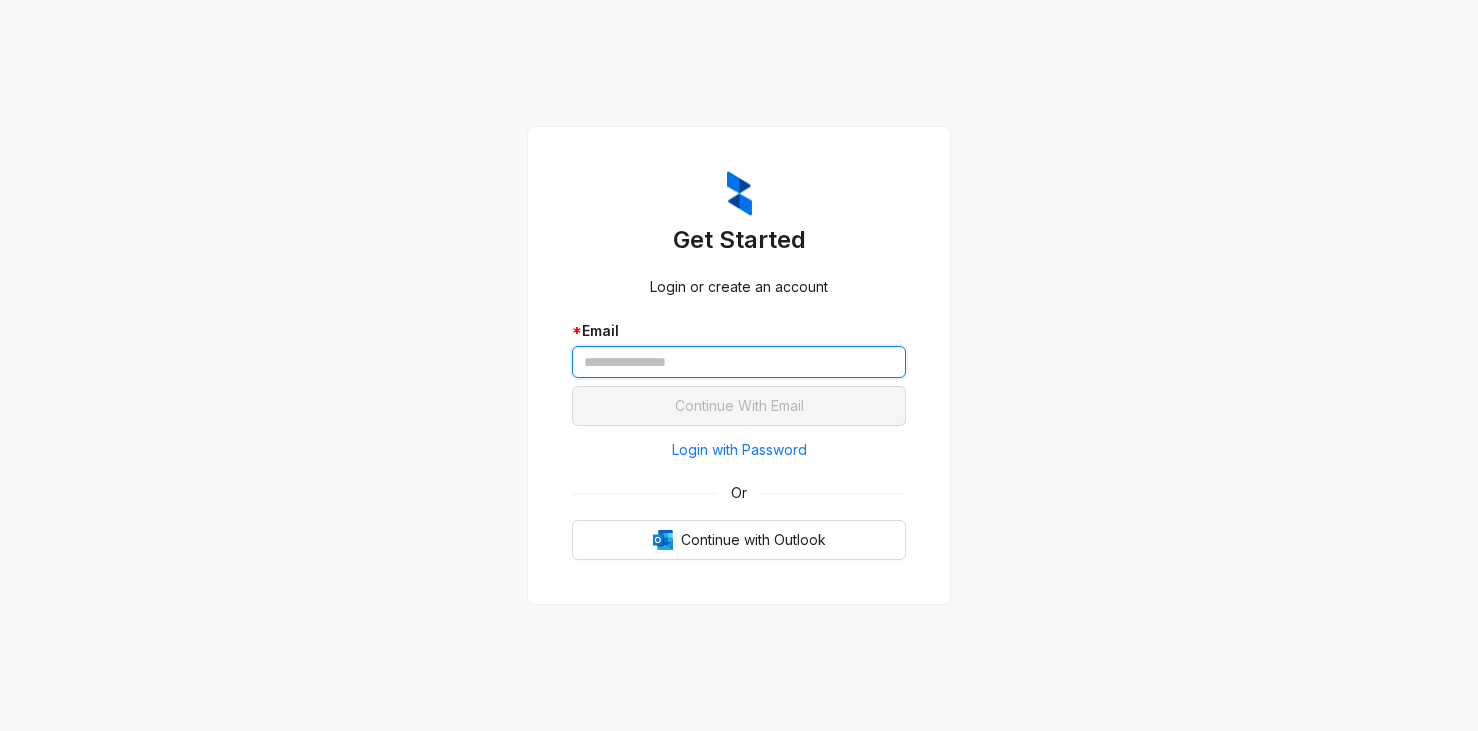 click at bounding box center (739, 362) 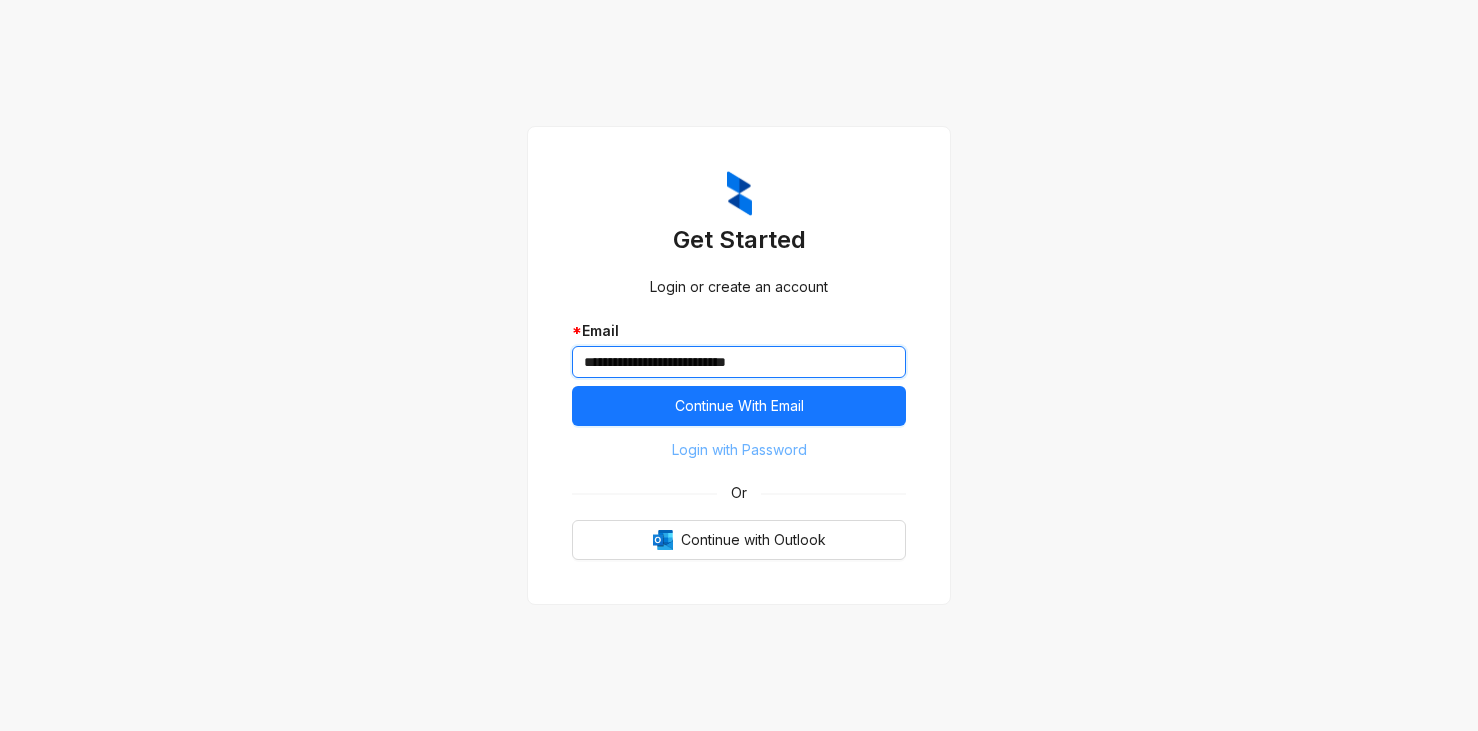 type on "**********" 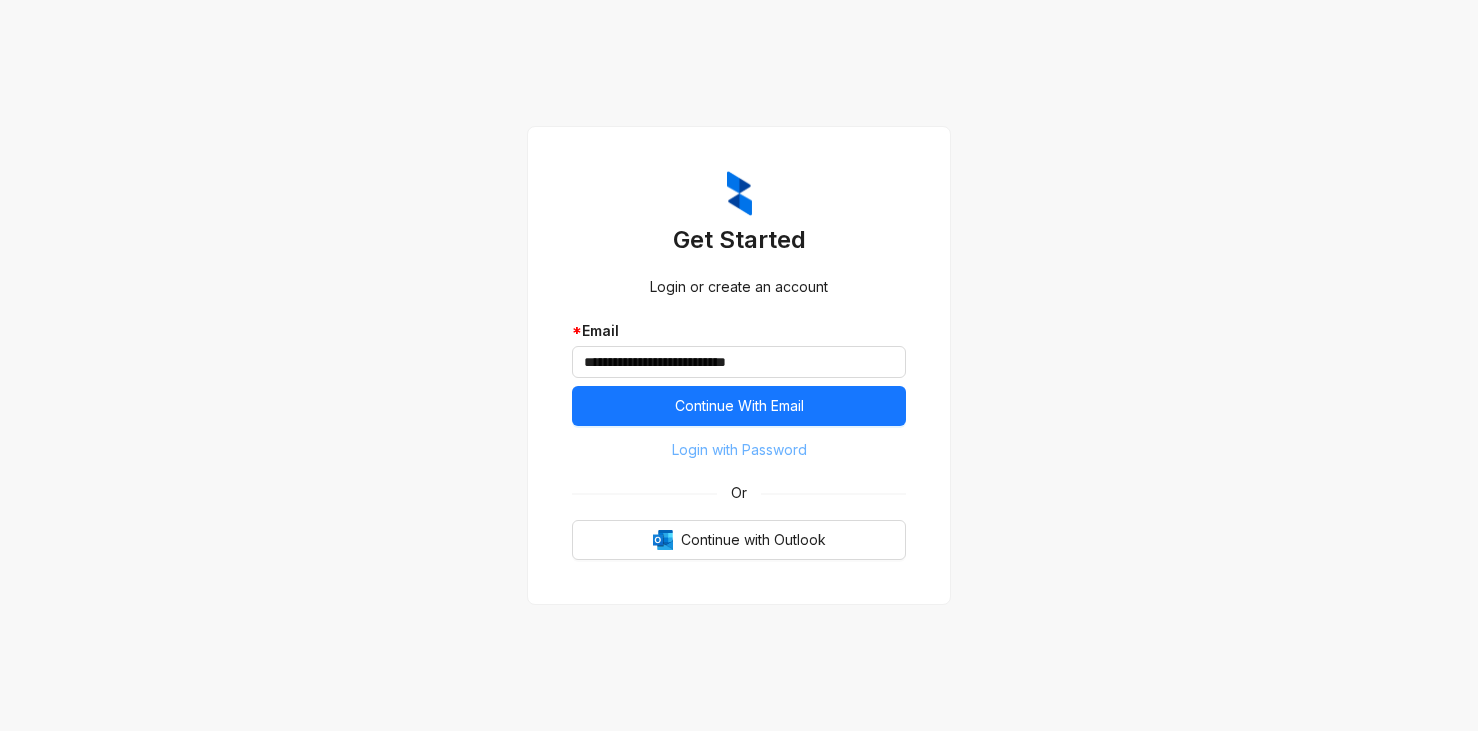 click on "Login with Password" at bounding box center [739, 450] 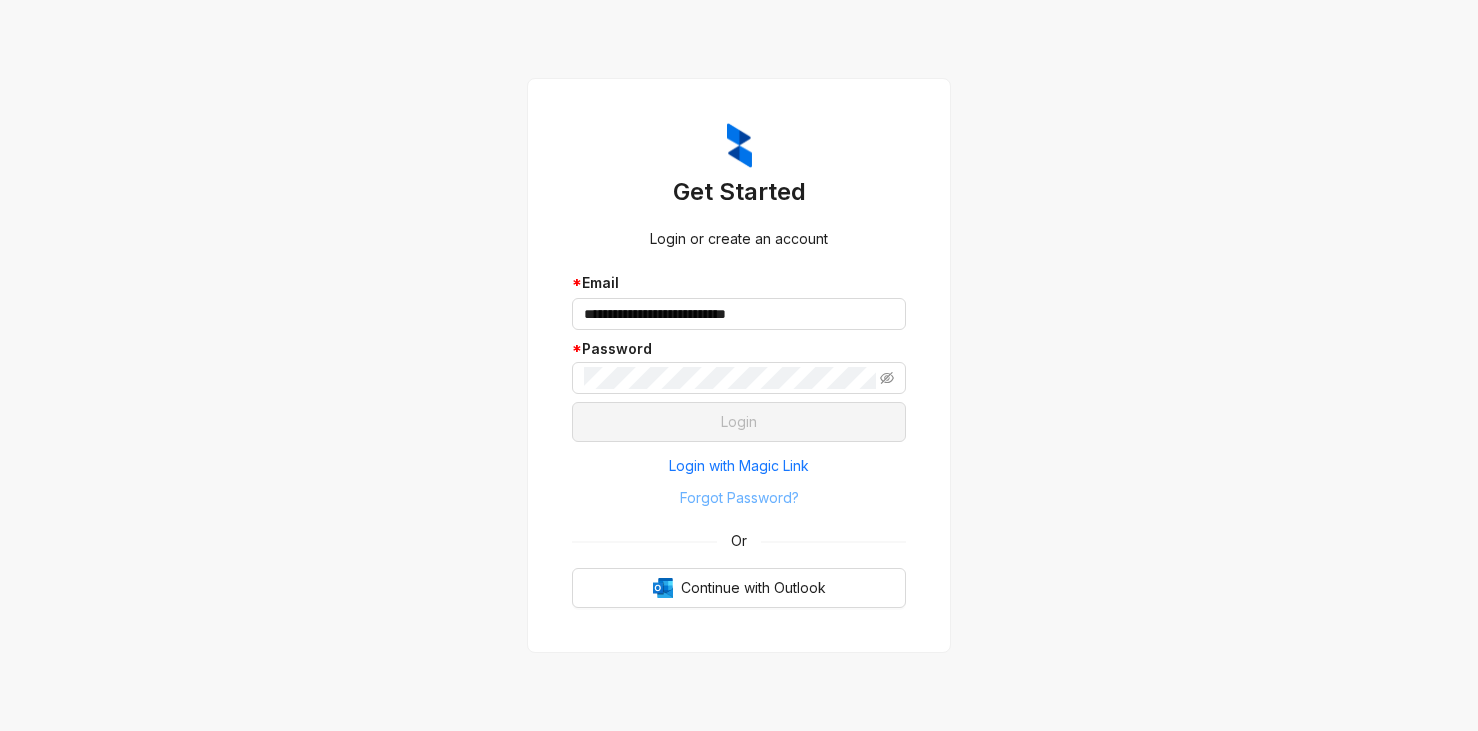 click on "Forgot Password?" at bounding box center (739, 498) 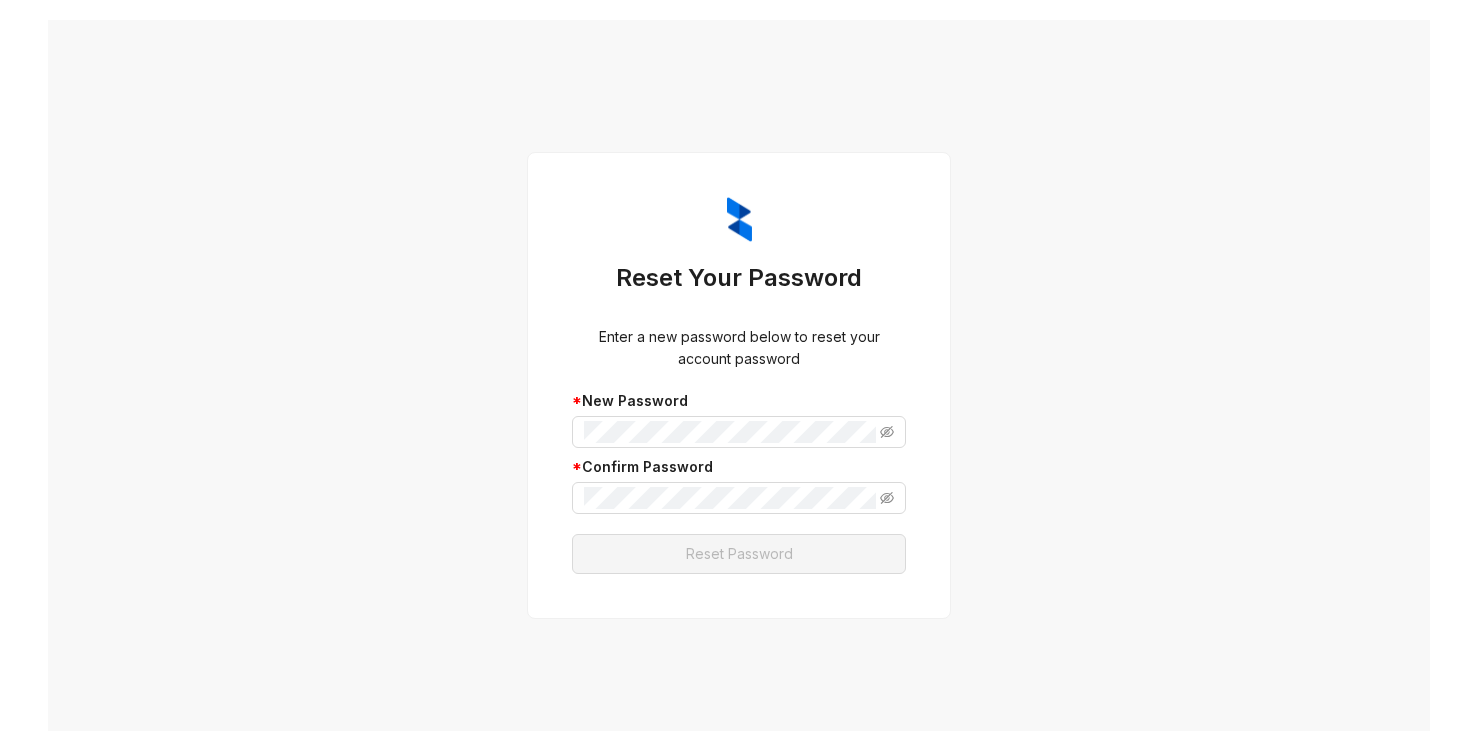 scroll, scrollTop: 0, scrollLeft: 0, axis: both 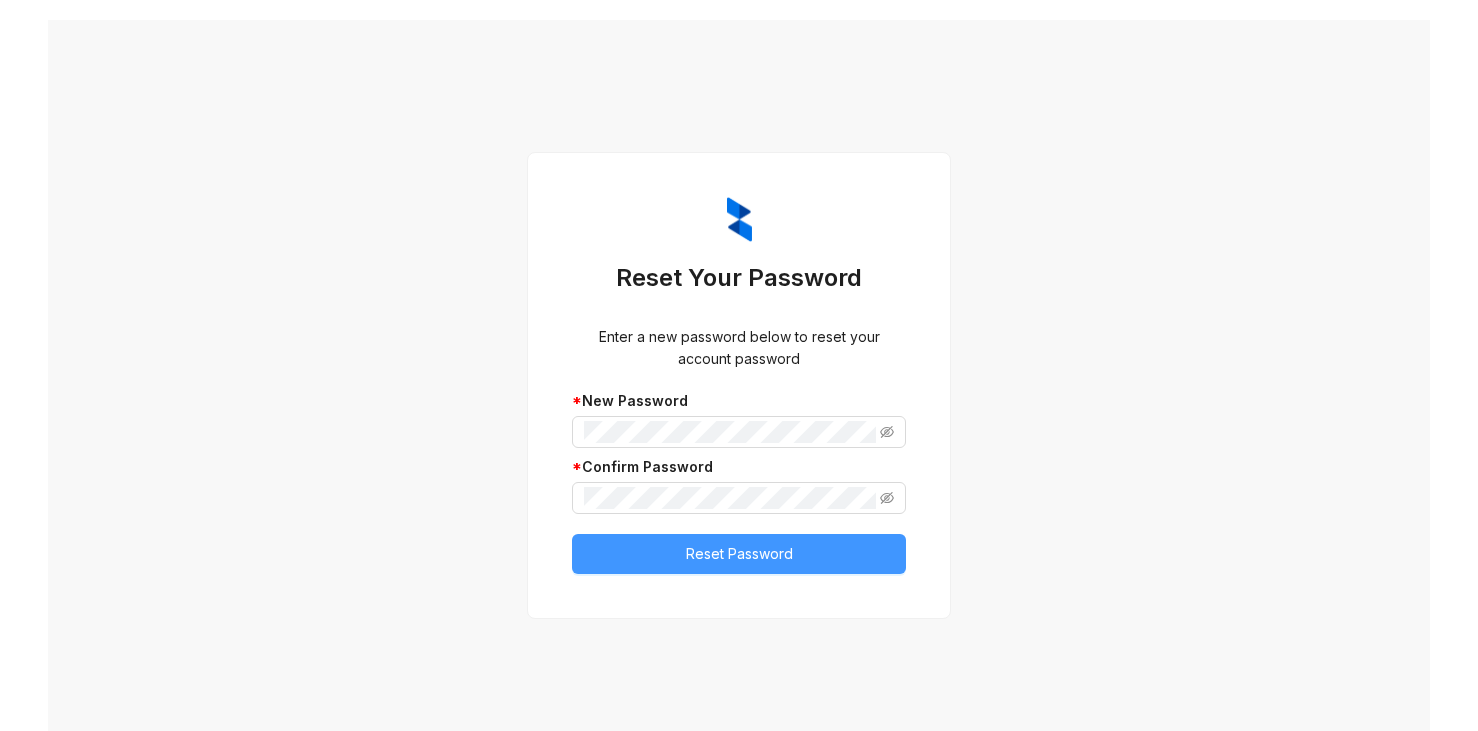 click on "Reset Password" at bounding box center [739, 554] 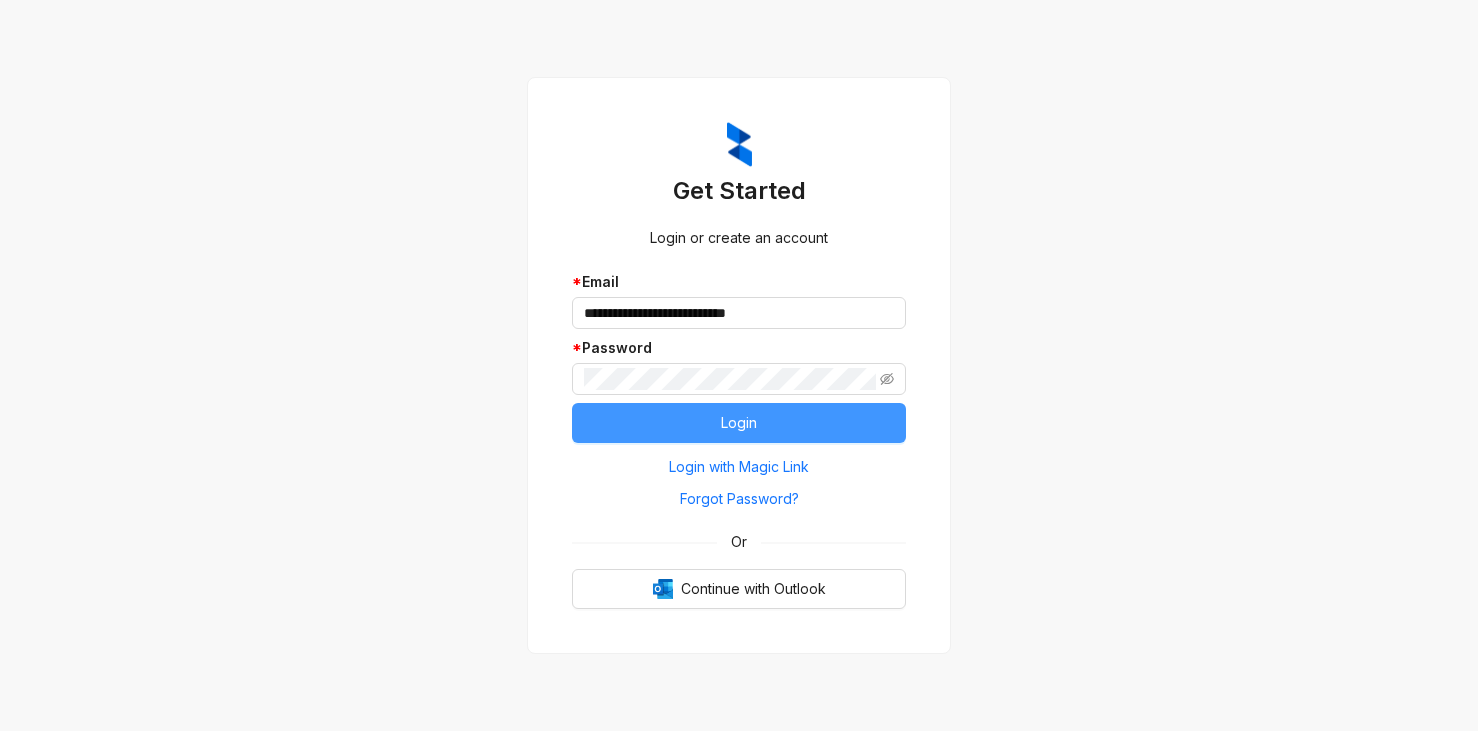 click on "Login" at bounding box center [739, 423] 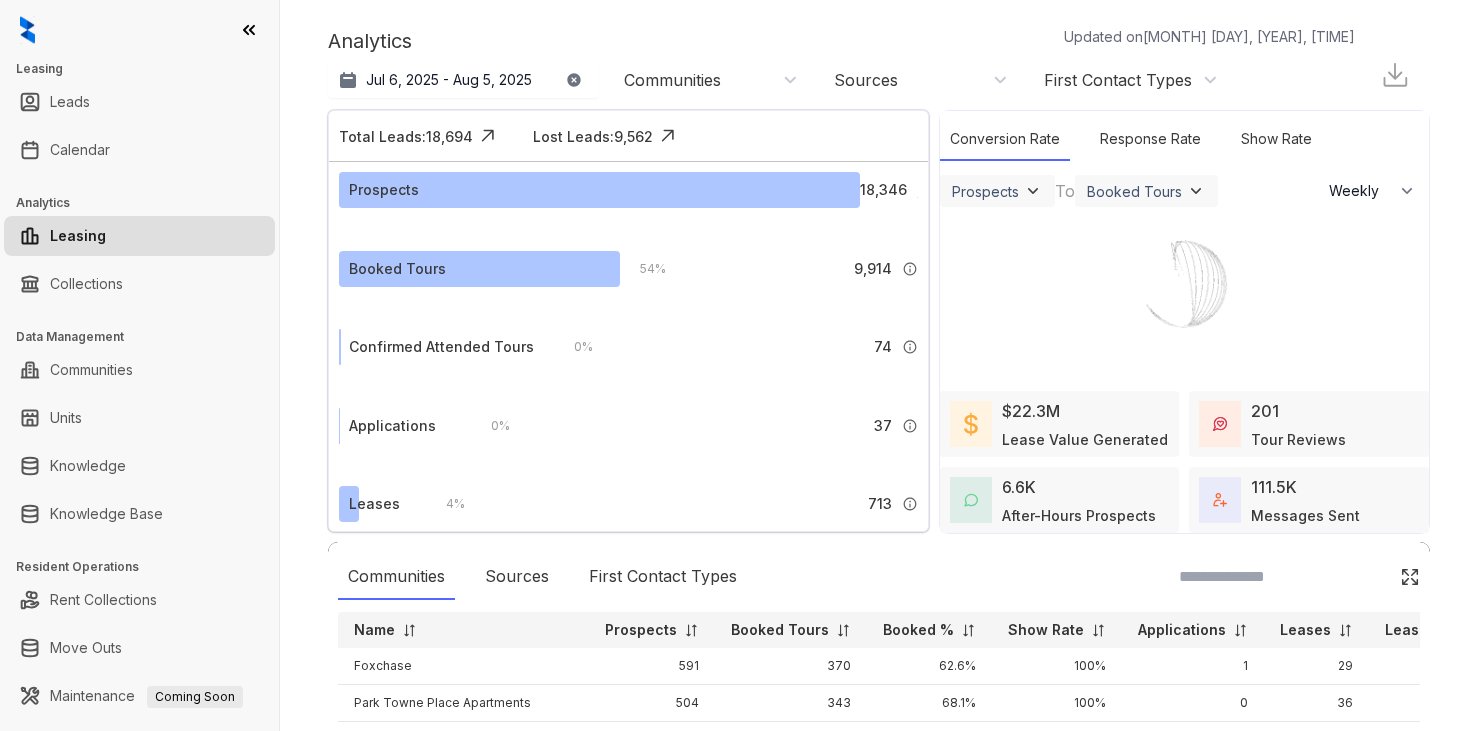 select on "******" 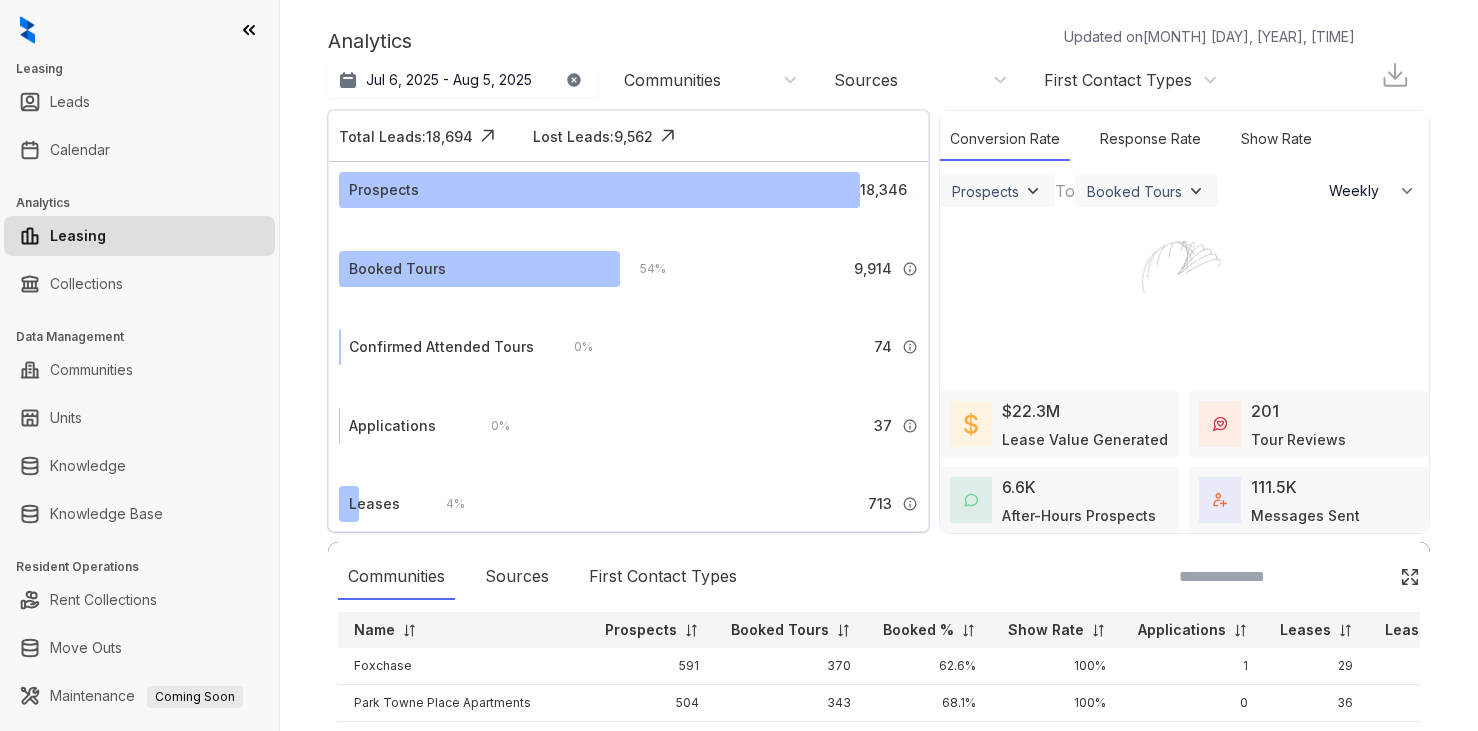 scroll, scrollTop: 0, scrollLeft: 0, axis: both 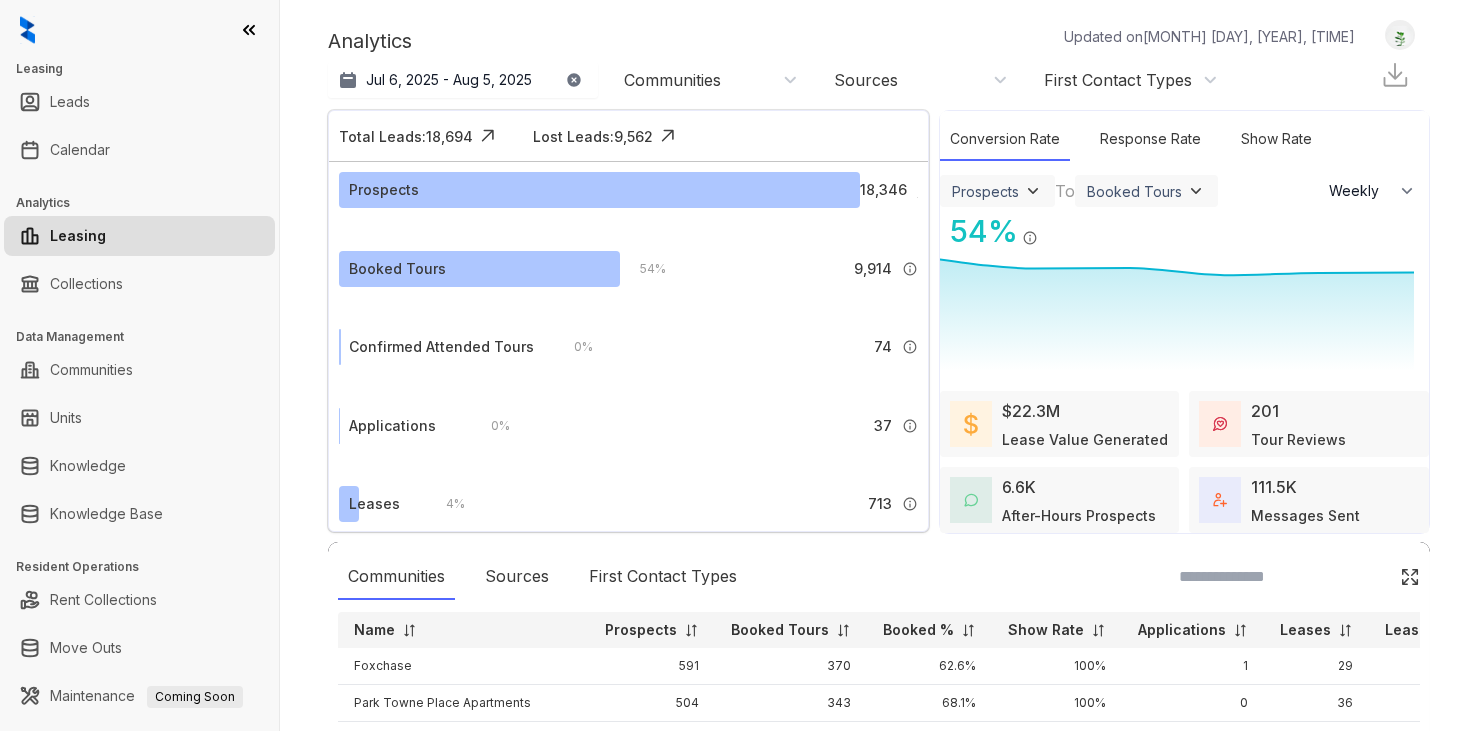 click at bounding box center [1400, 35] 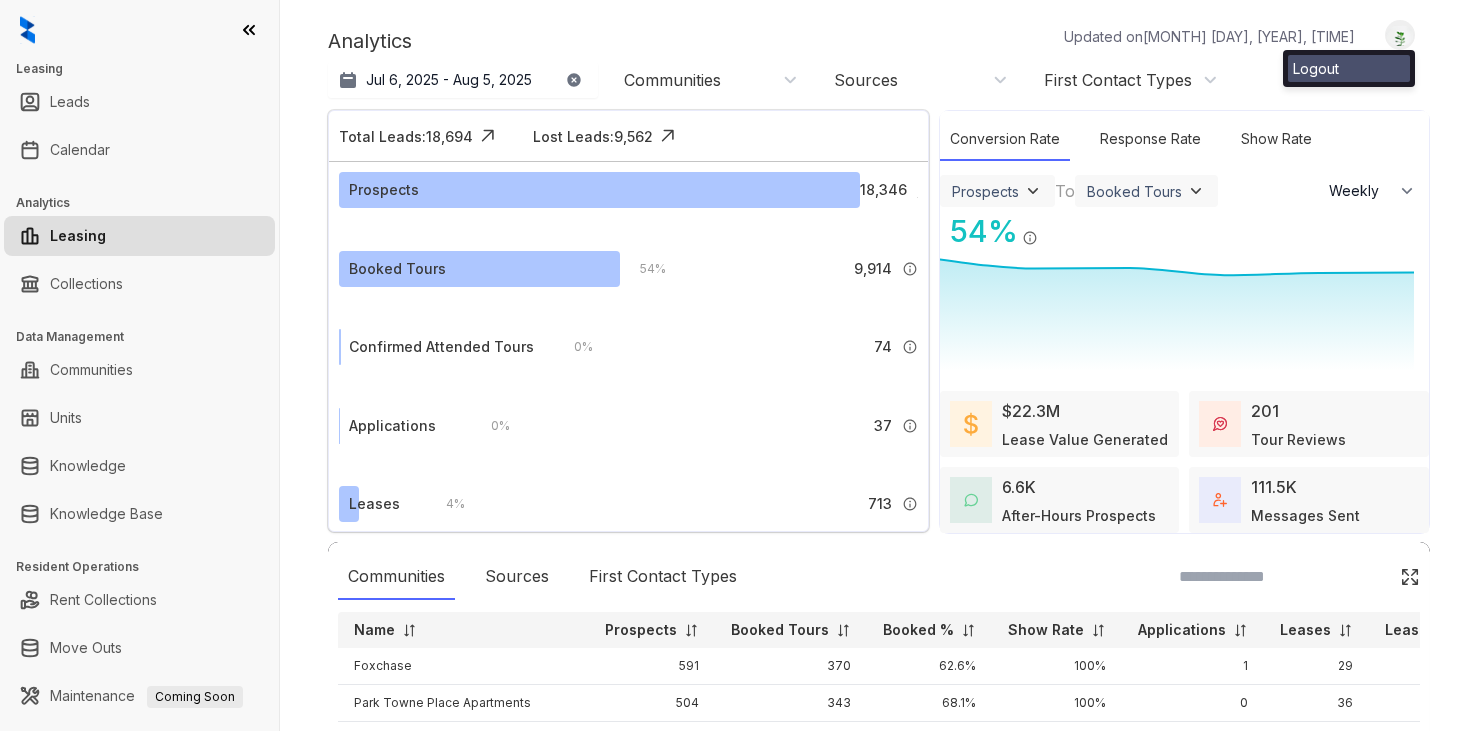 click on "Logout" at bounding box center (1349, 68) 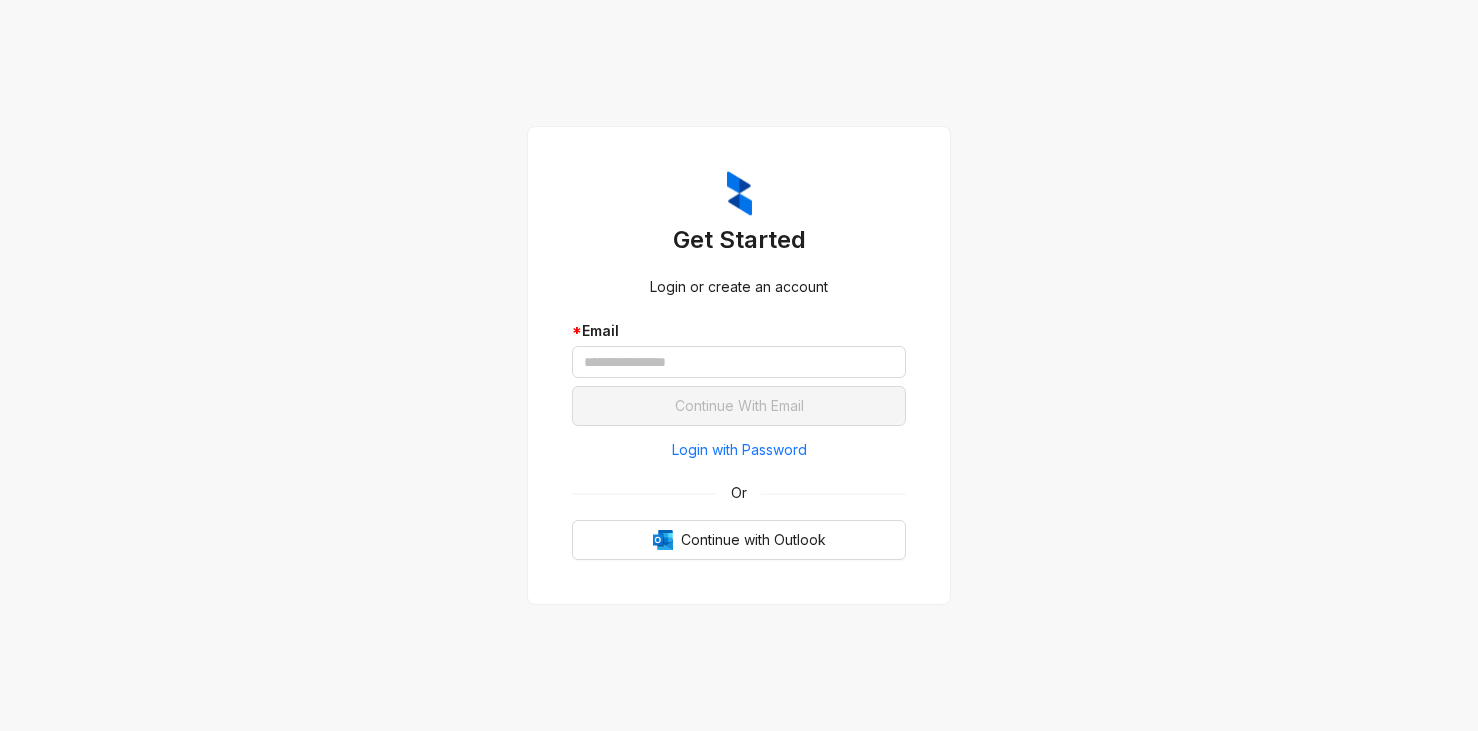 scroll, scrollTop: 0, scrollLeft: 0, axis: both 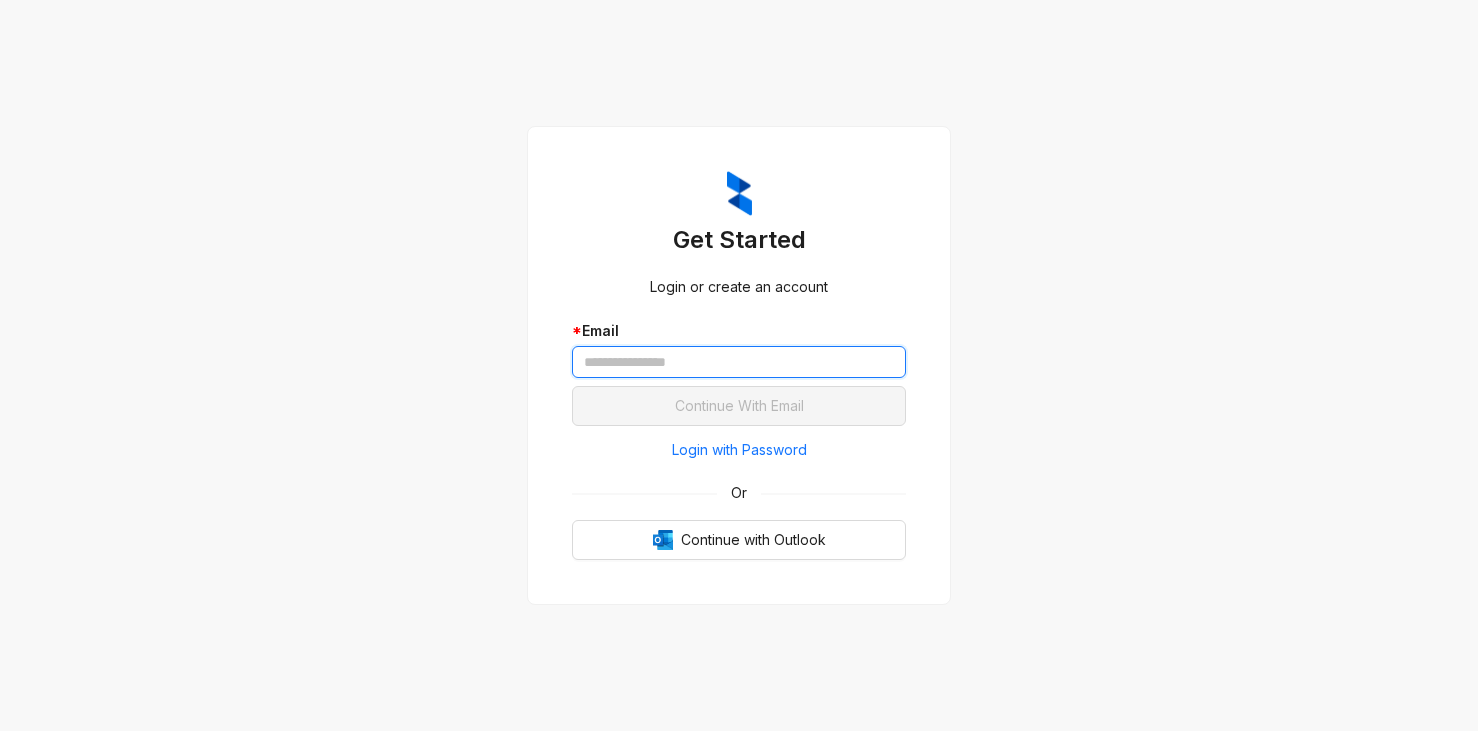 click at bounding box center [739, 362] 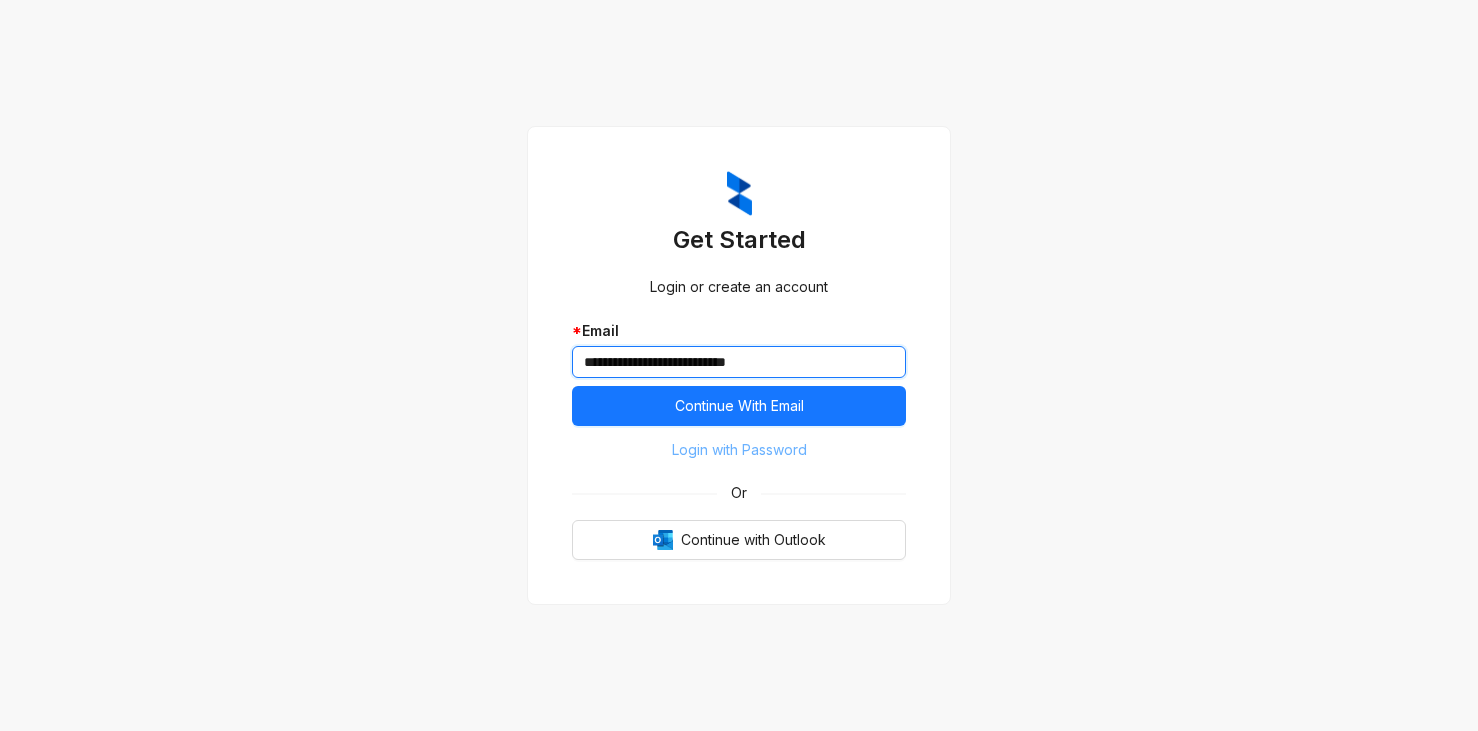type on "**********" 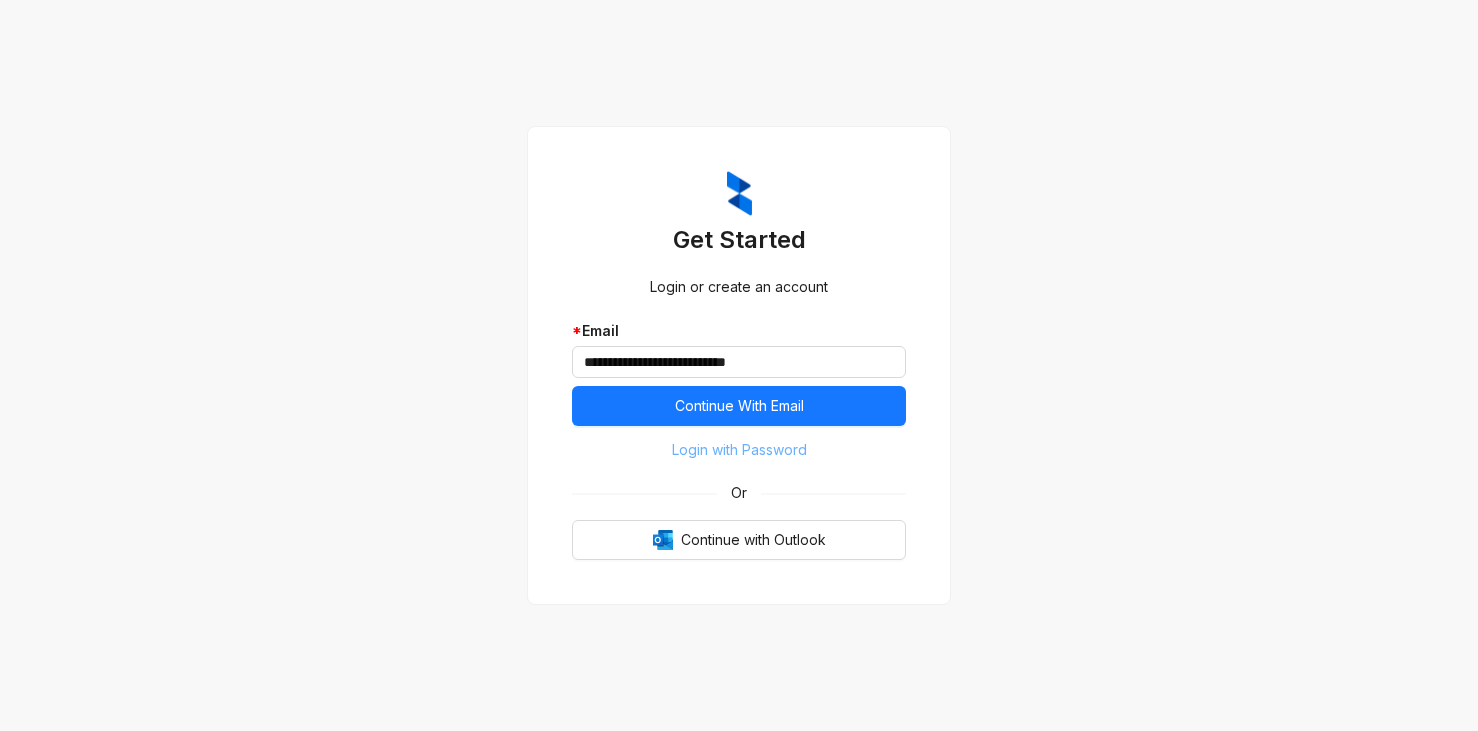 click on "Login with Password" at bounding box center (739, 450) 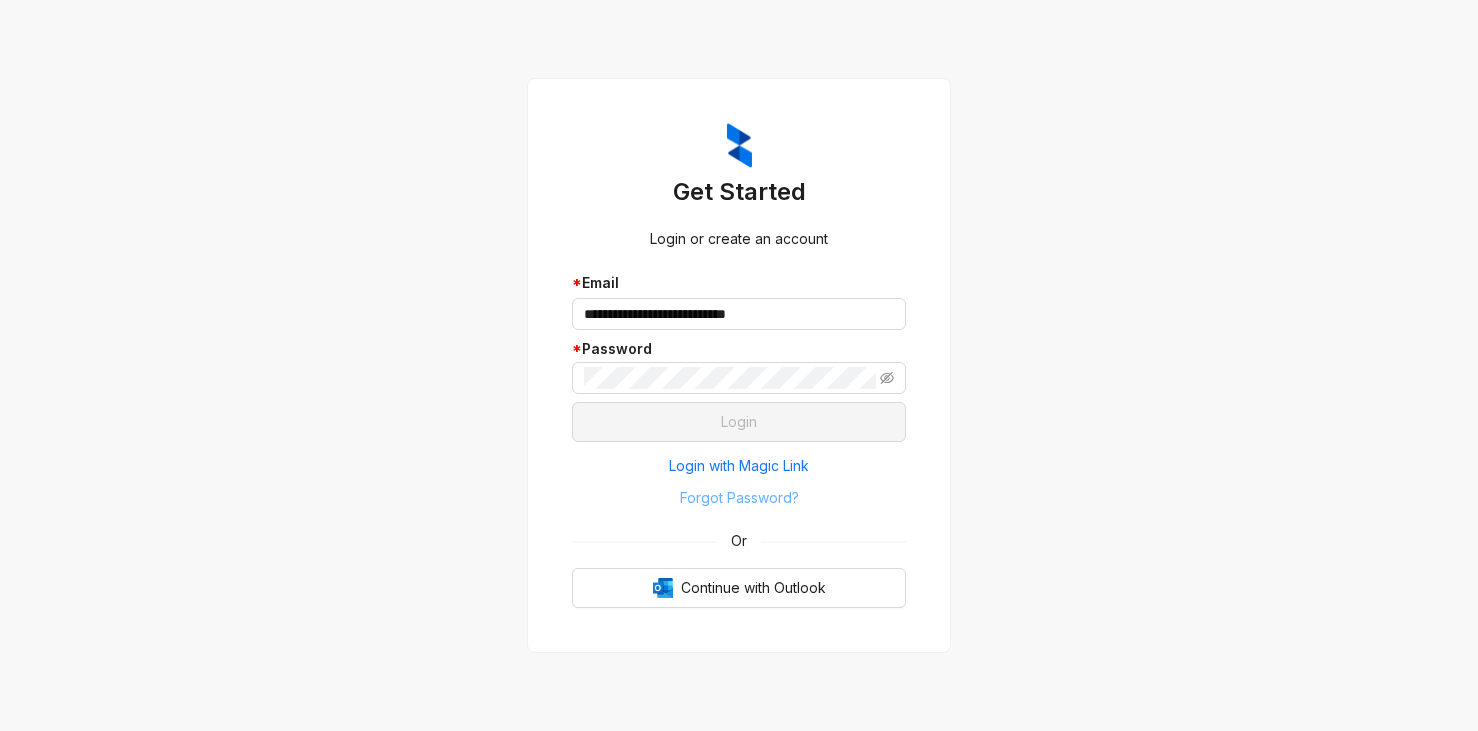 click on "Forgot Password?" at bounding box center (739, 498) 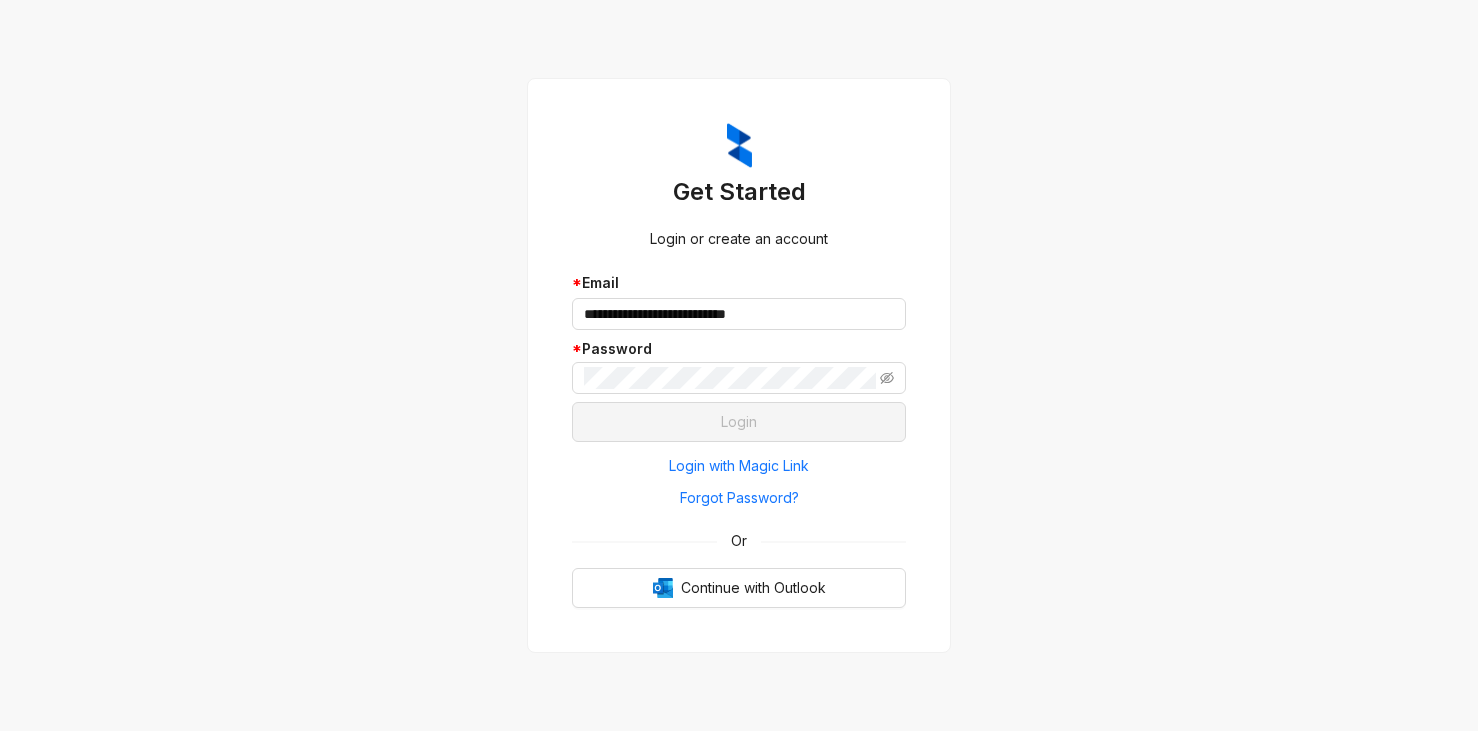 type 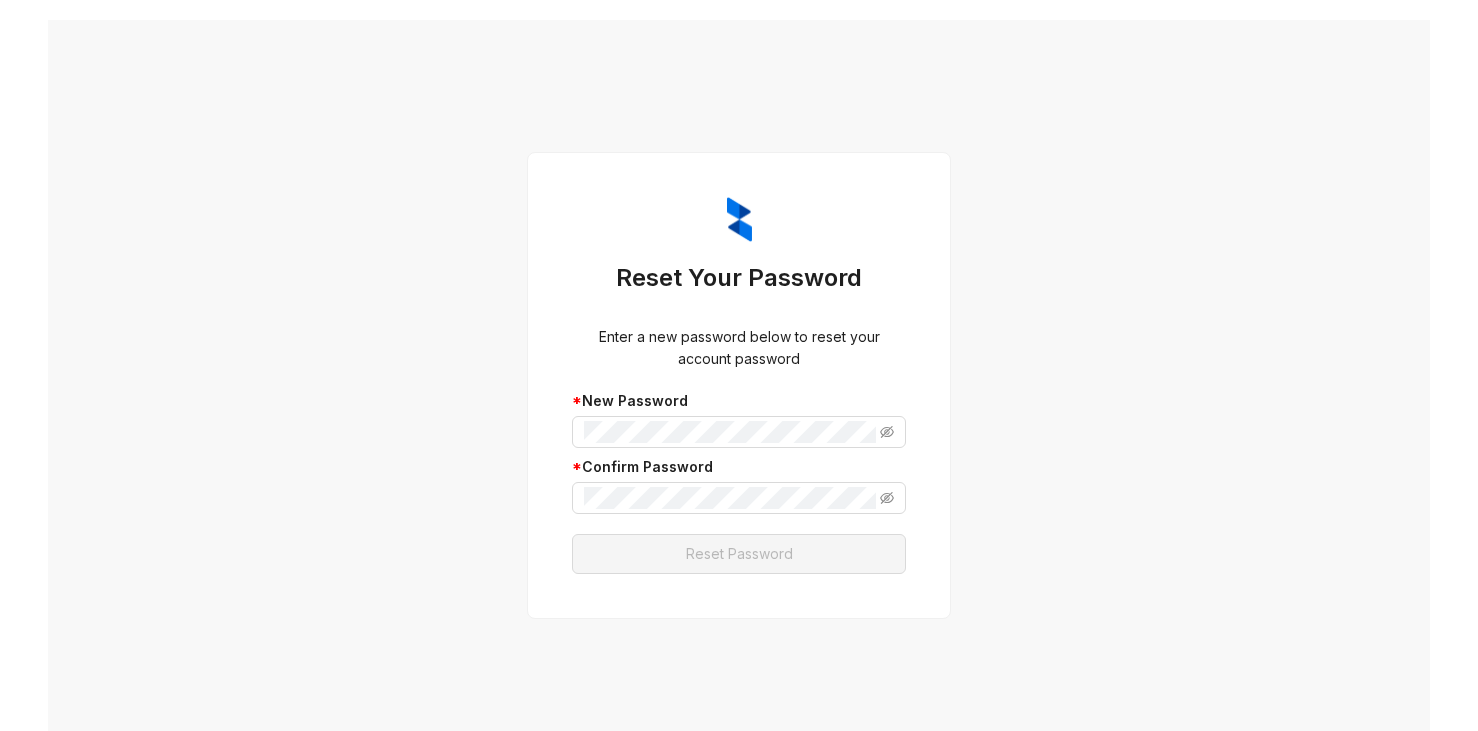 scroll, scrollTop: 0, scrollLeft: 0, axis: both 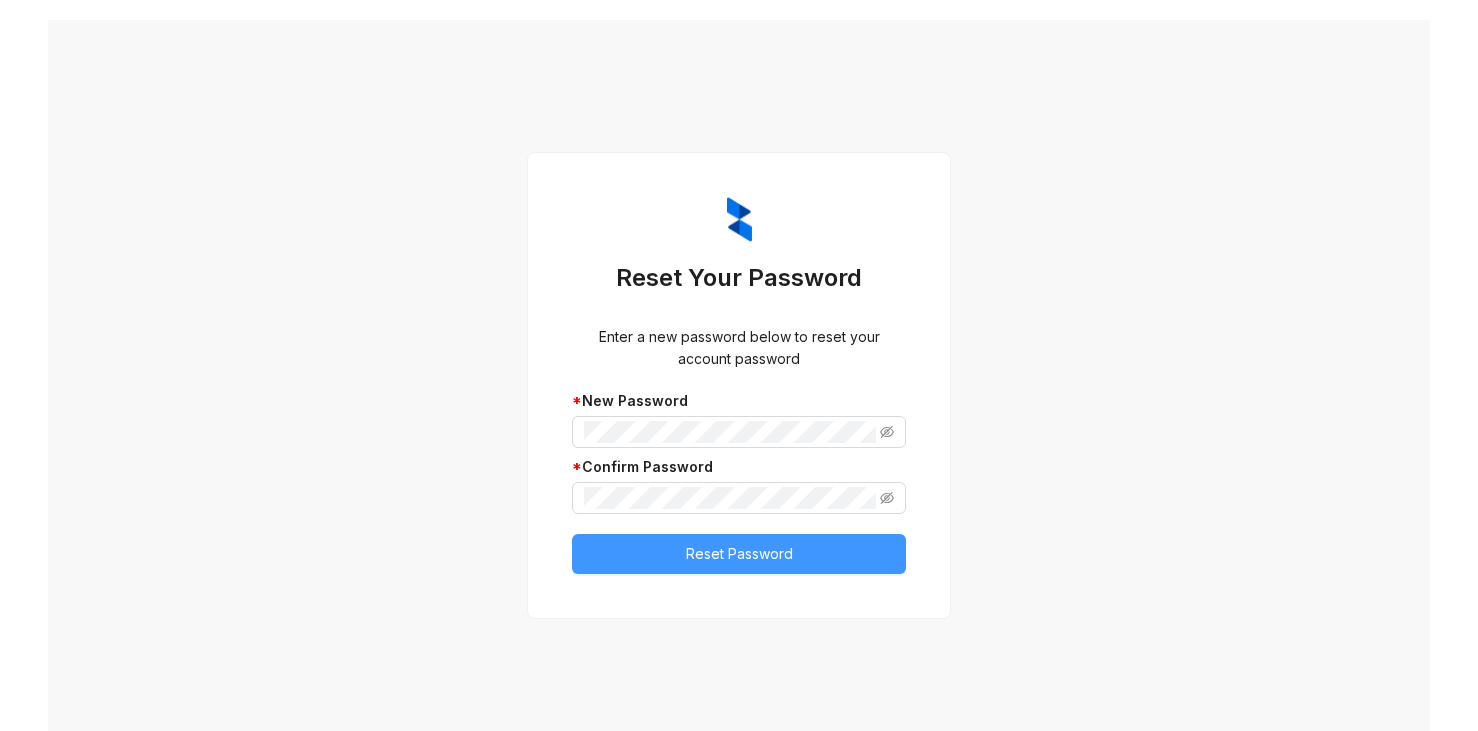 click on "Reset Password" at bounding box center (739, 554) 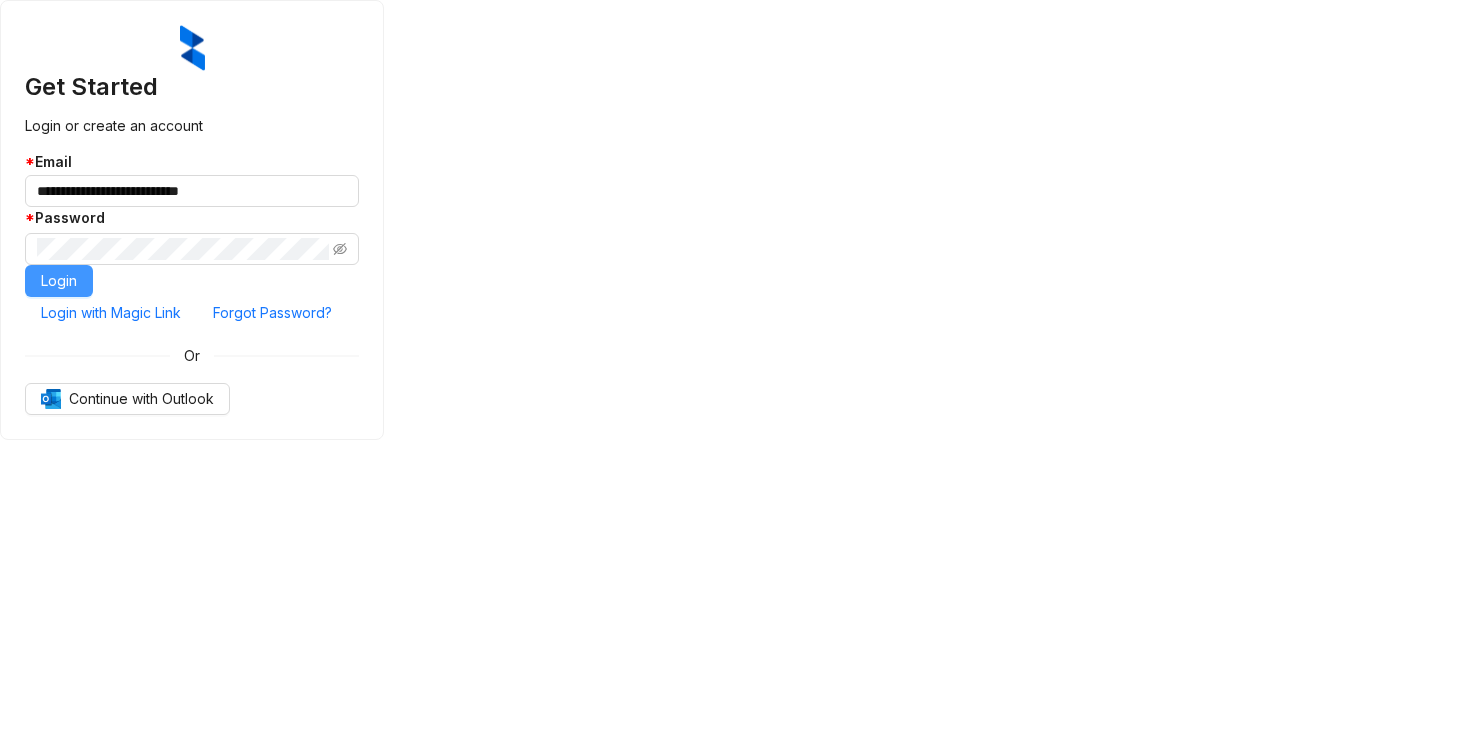 click on "Login" at bounding box center [59, 281] 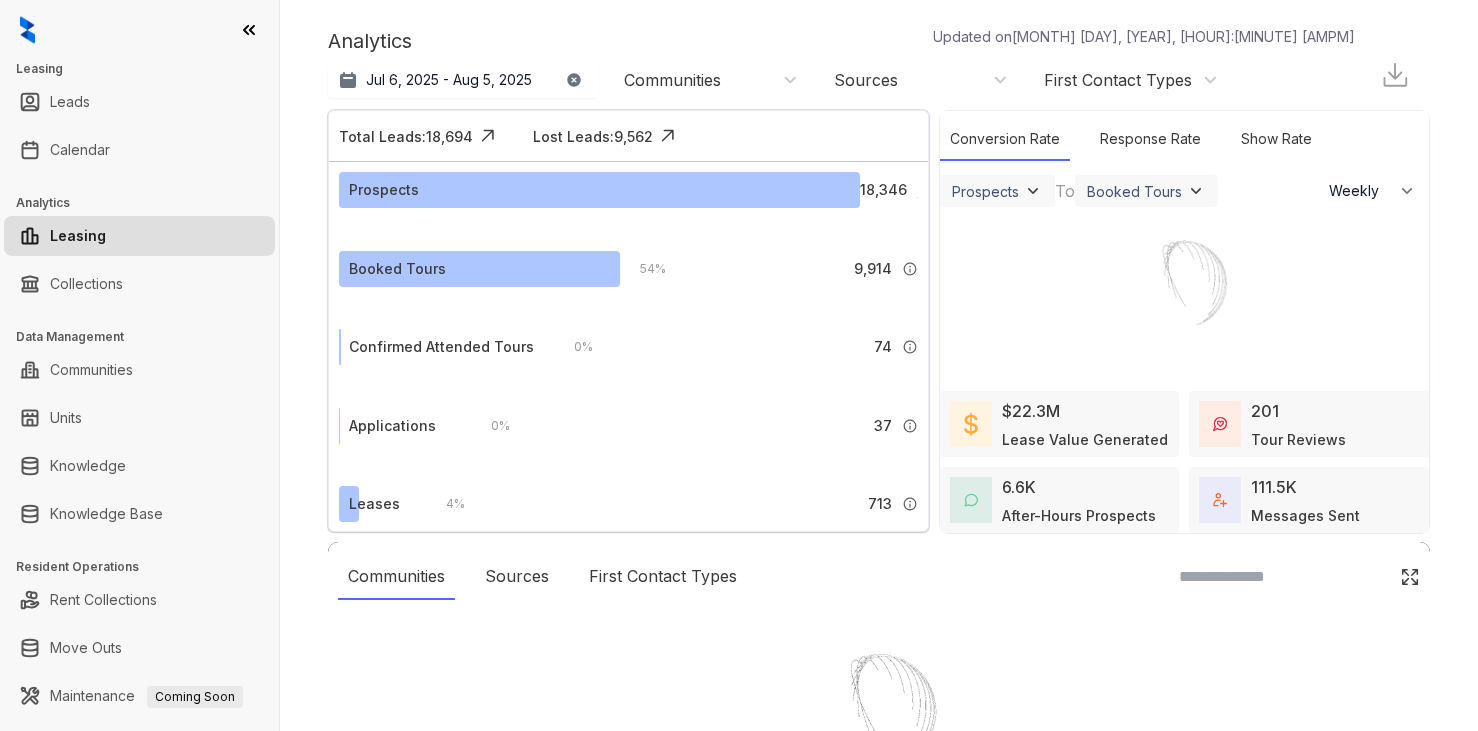 select on "******" 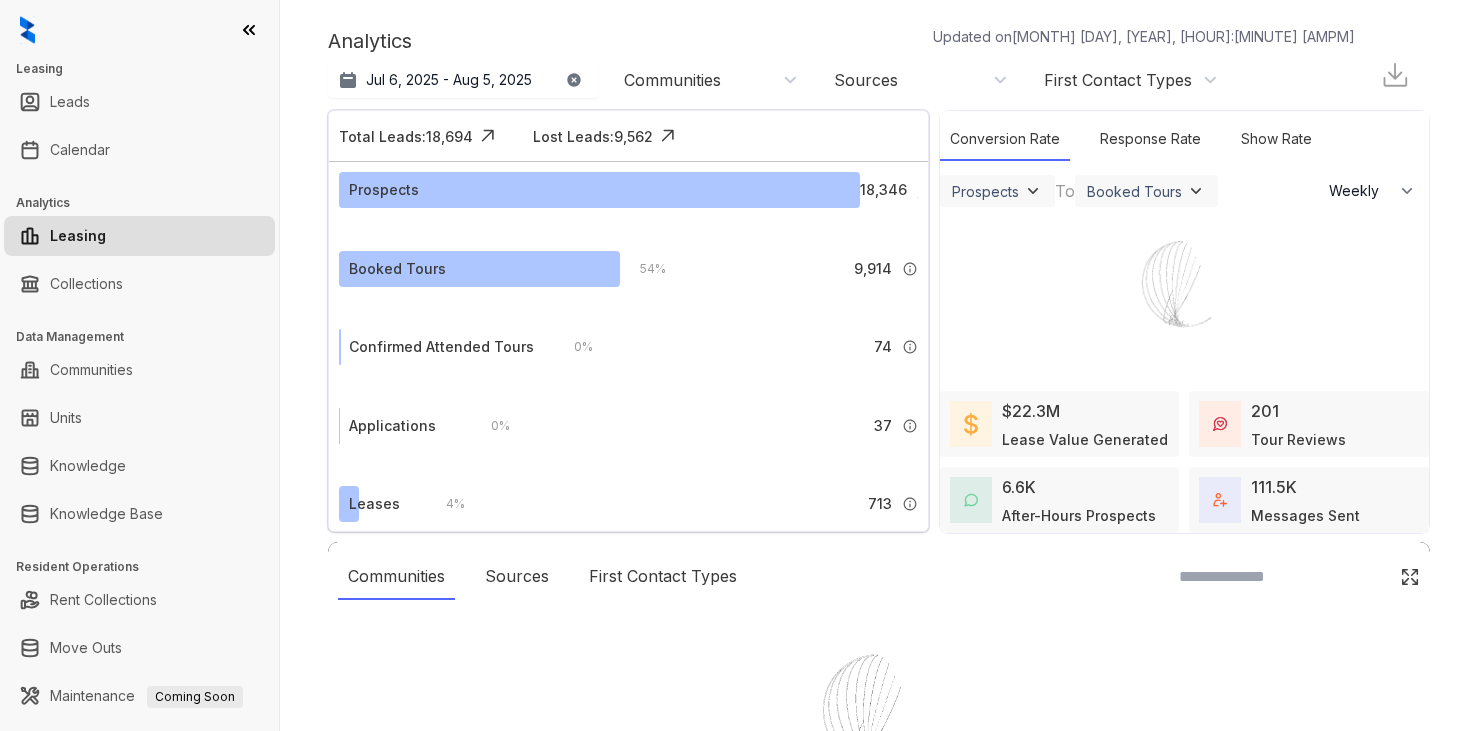 scroll, scrollTop: 0, scrollLeft: 0, axis: both 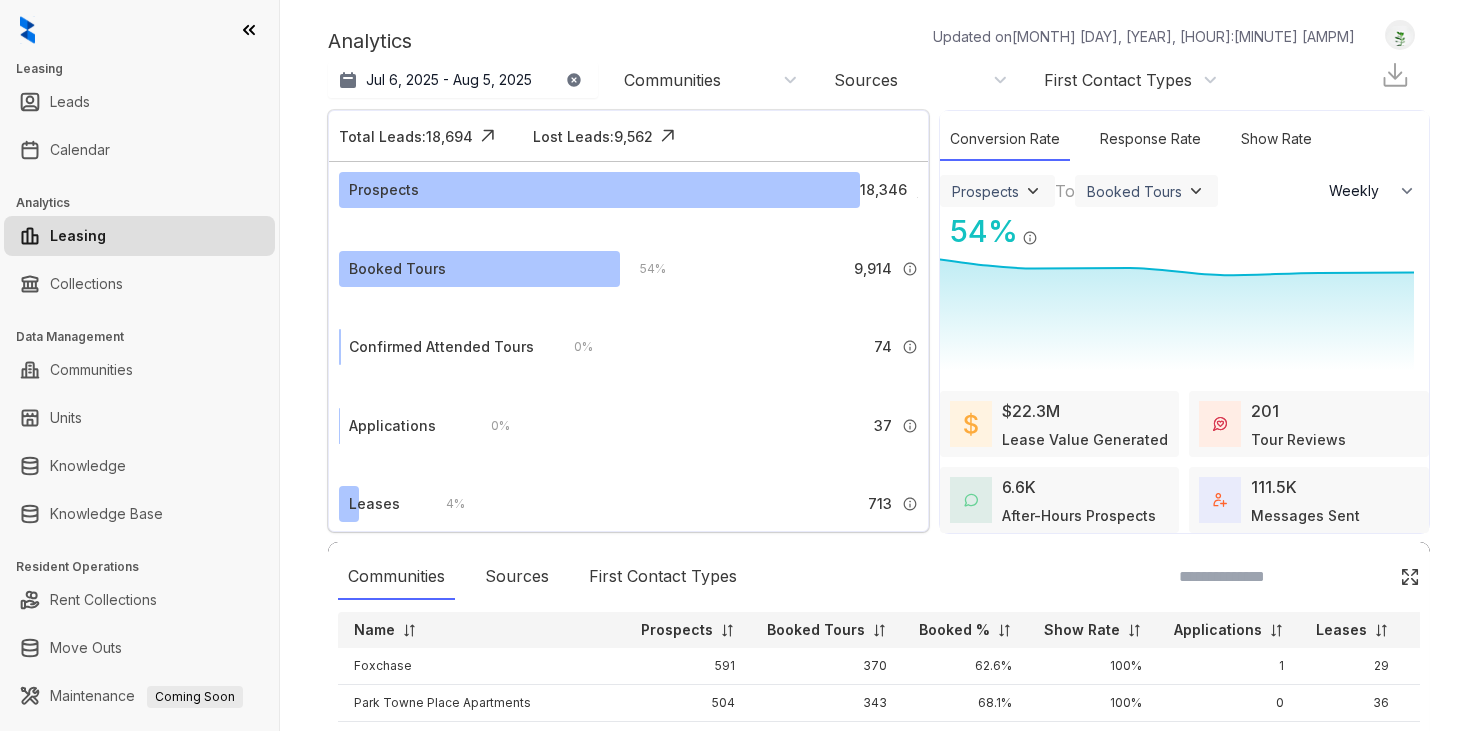 click at bounding box center [1400, 35] 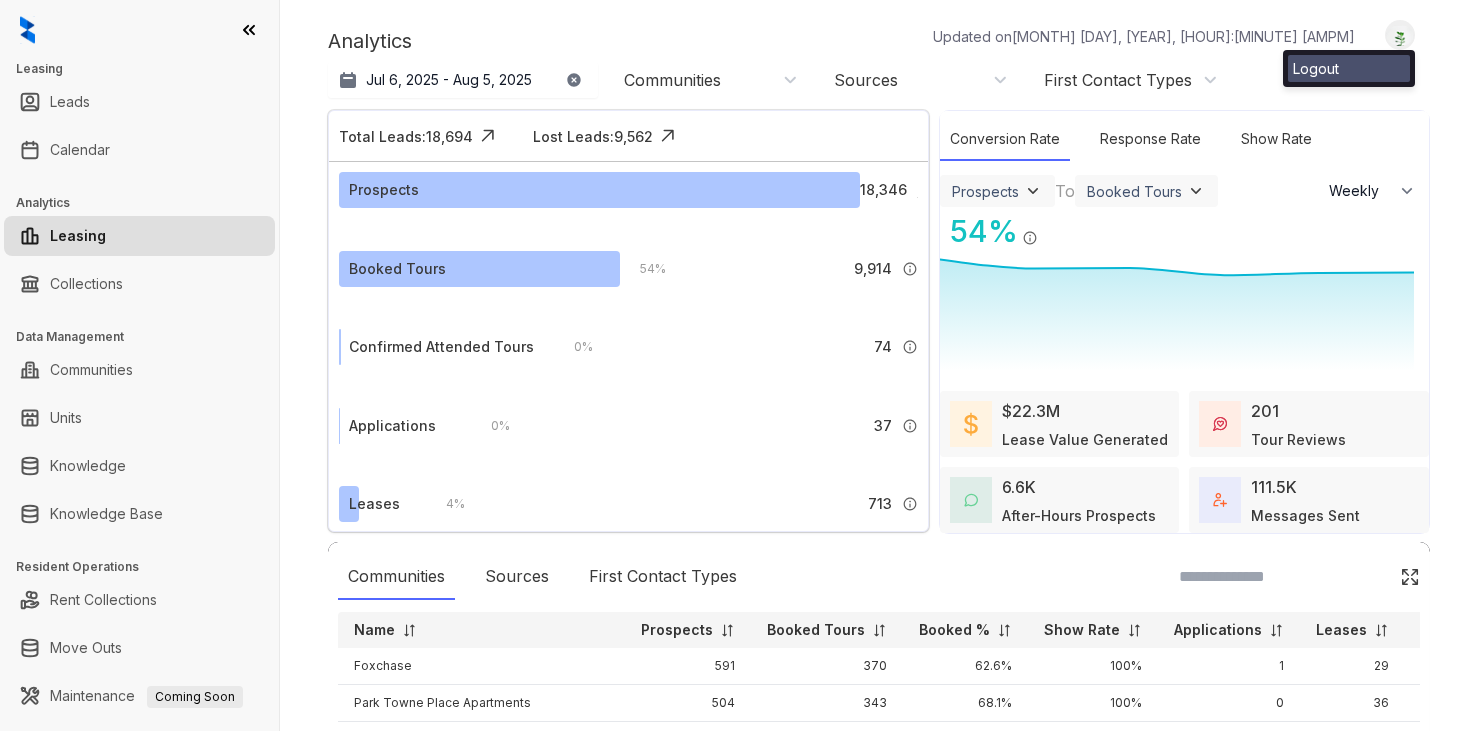 click on "Logout" at bounding box center (1349, 68) 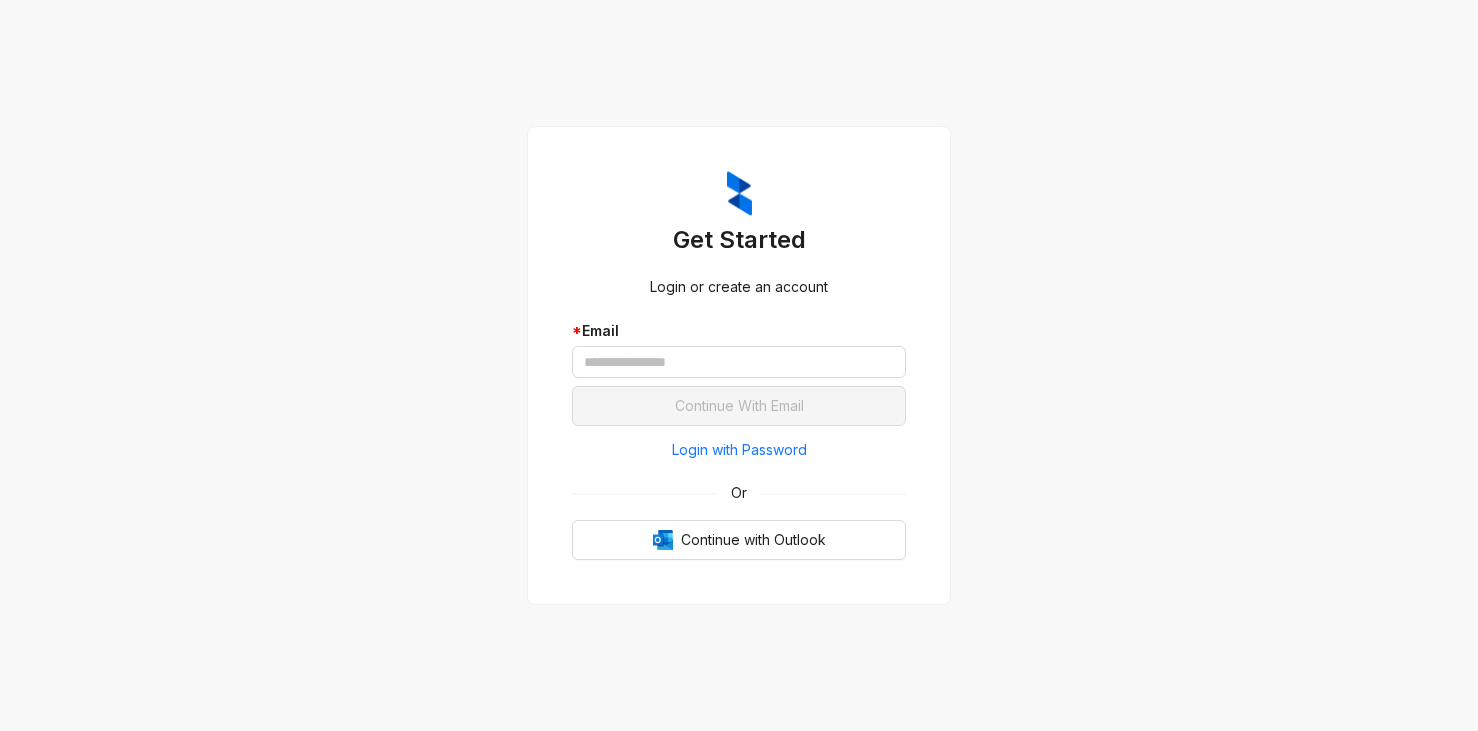 scroll, scrollTop: 0, scrollLeft: 0, axis: both 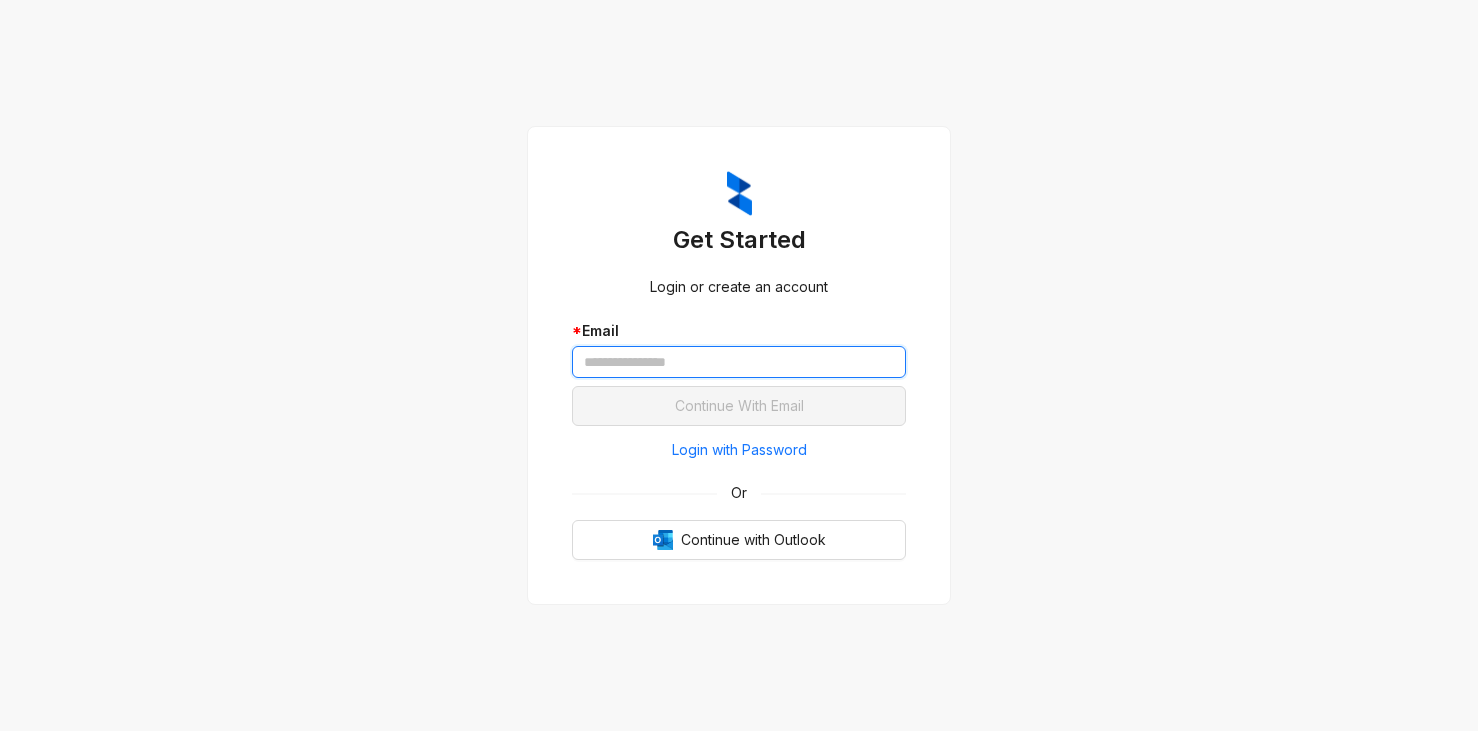 click at bounding box center [739, 362] 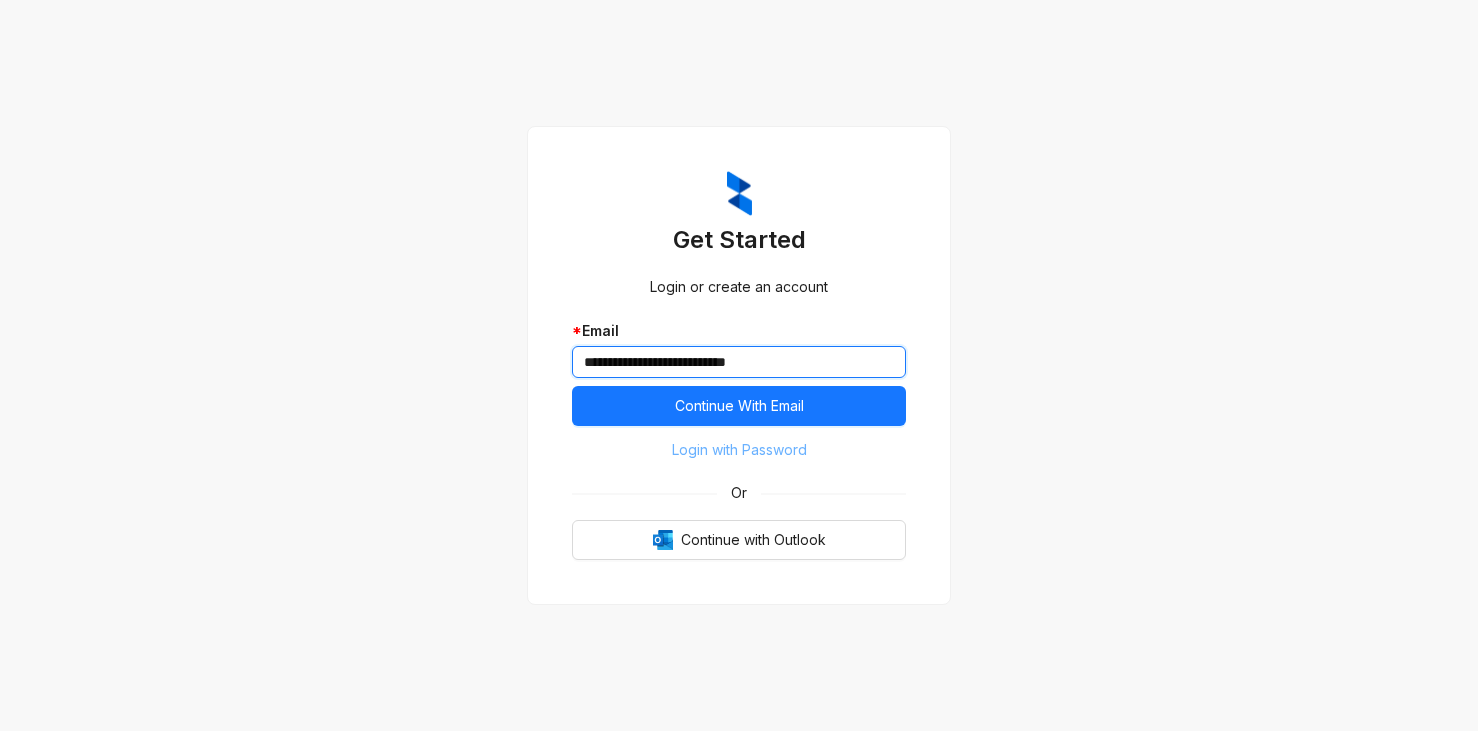 type on "**********" 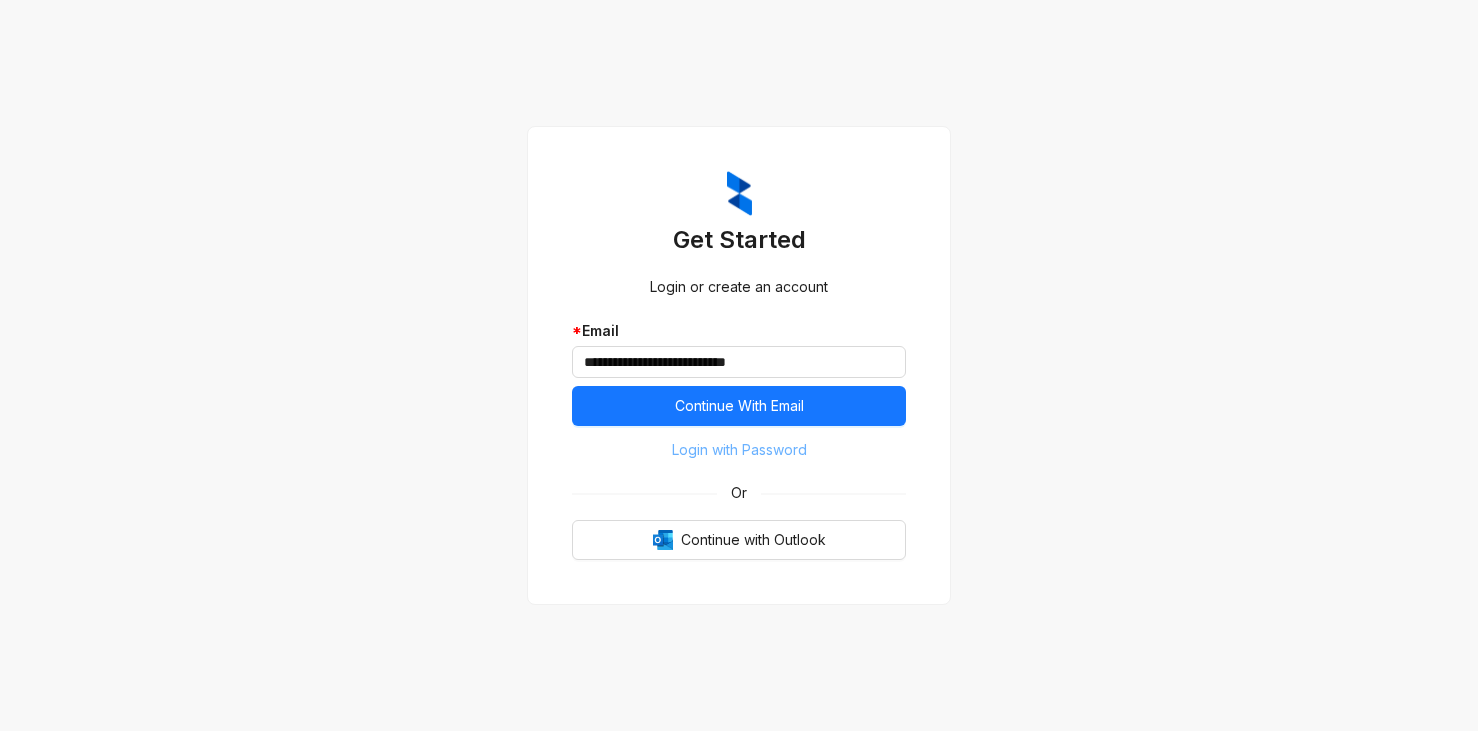 click on "Login with Password" at bounding box center [739, 450] 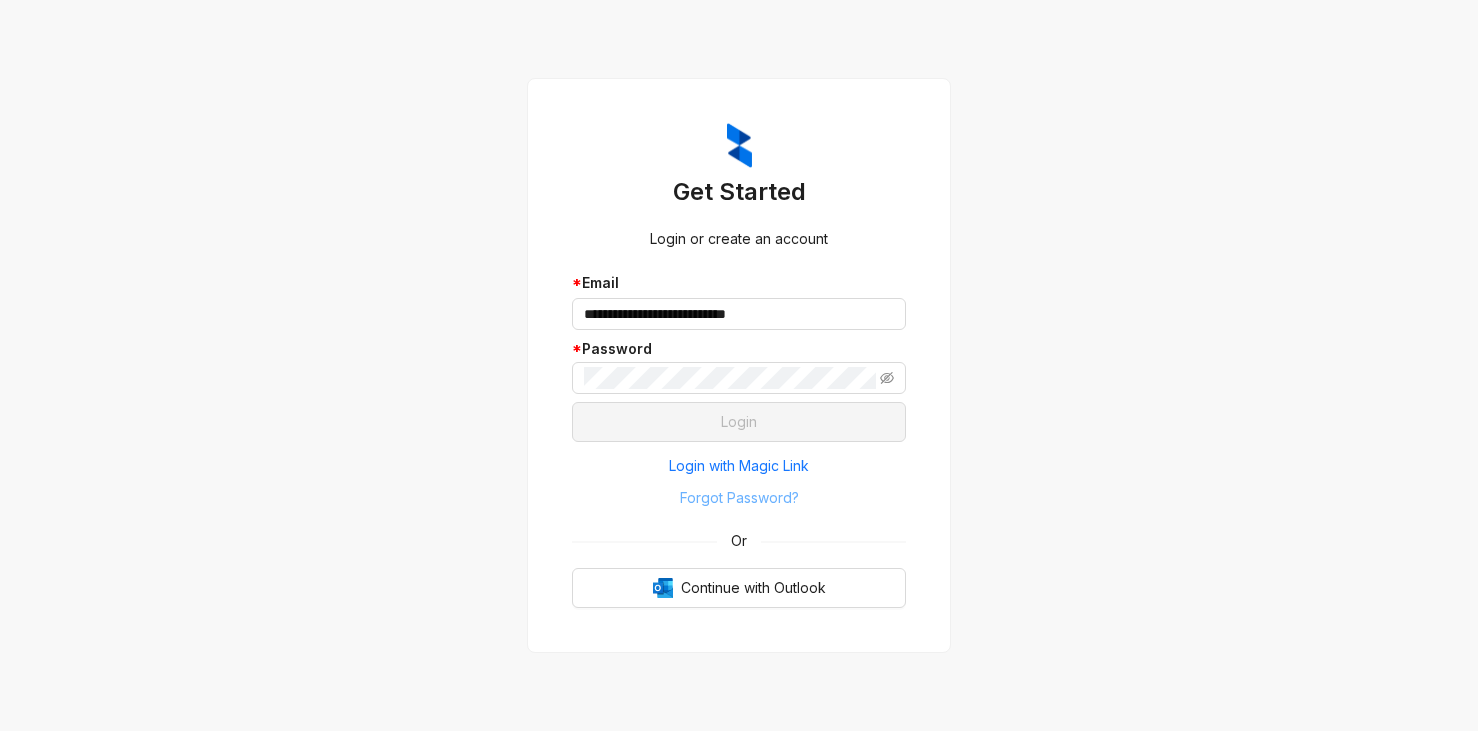 click on "Forgot Password?" at bounding box center [739, 498] 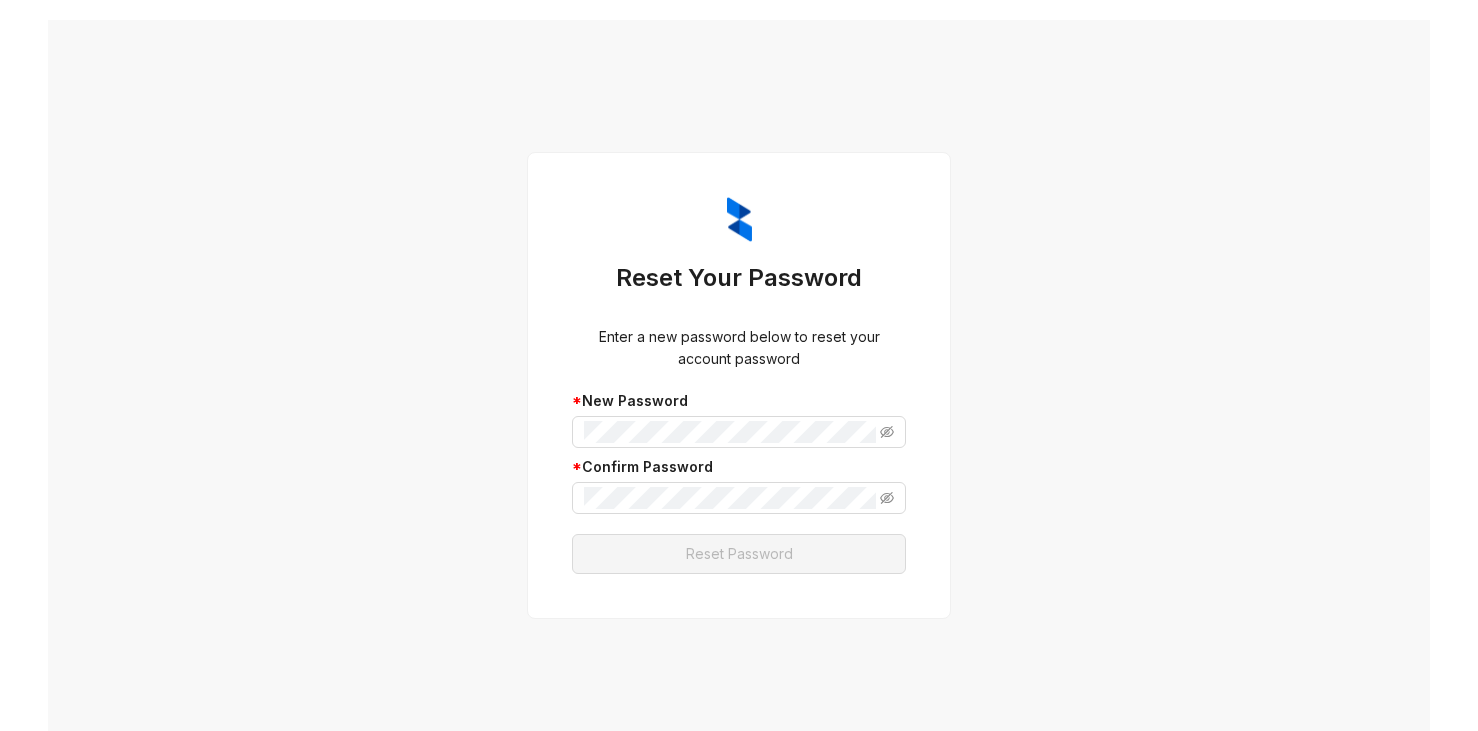 scroll, scrollTop: 0, scrollLeft: 0, axis: both 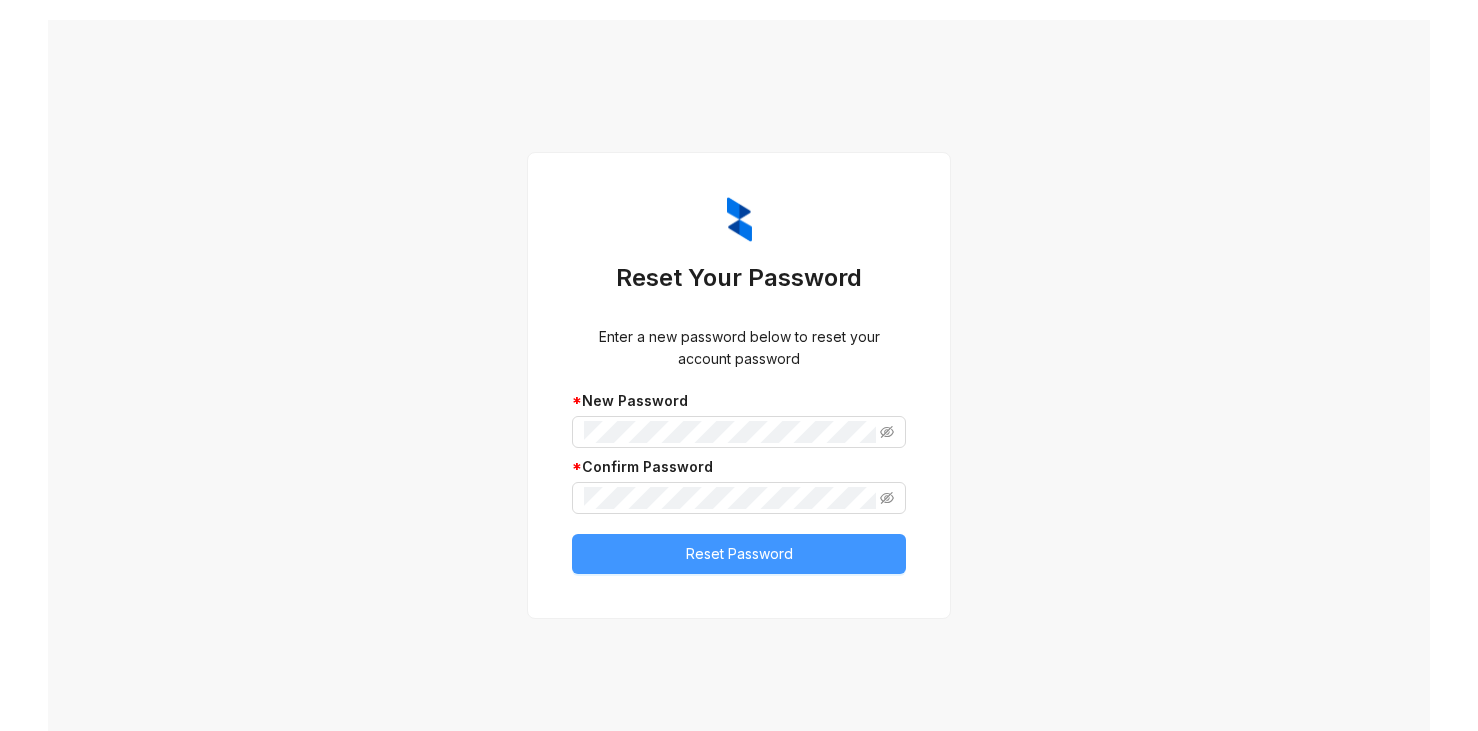 click on "Reset Password" at bounding box center [739, 554] 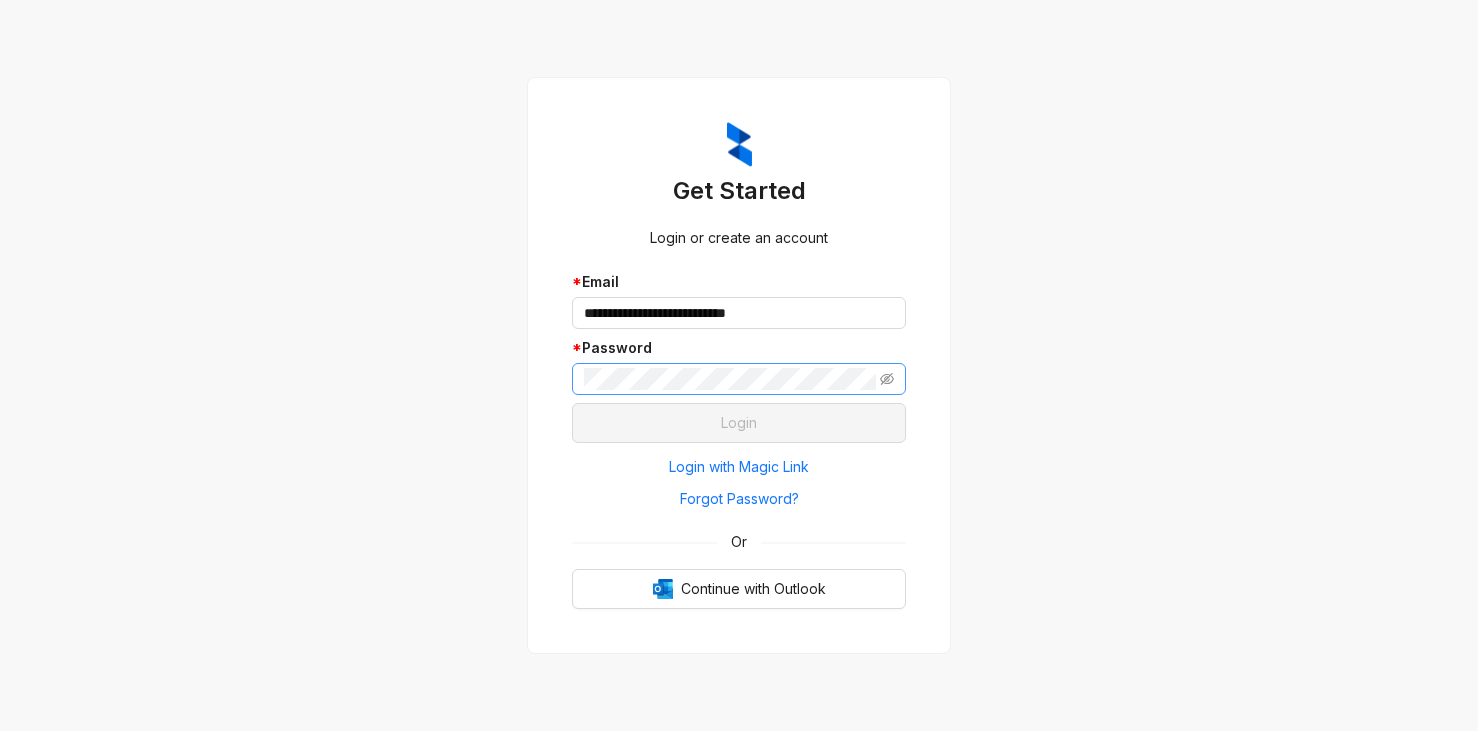 click at bounding box center (739, 379) 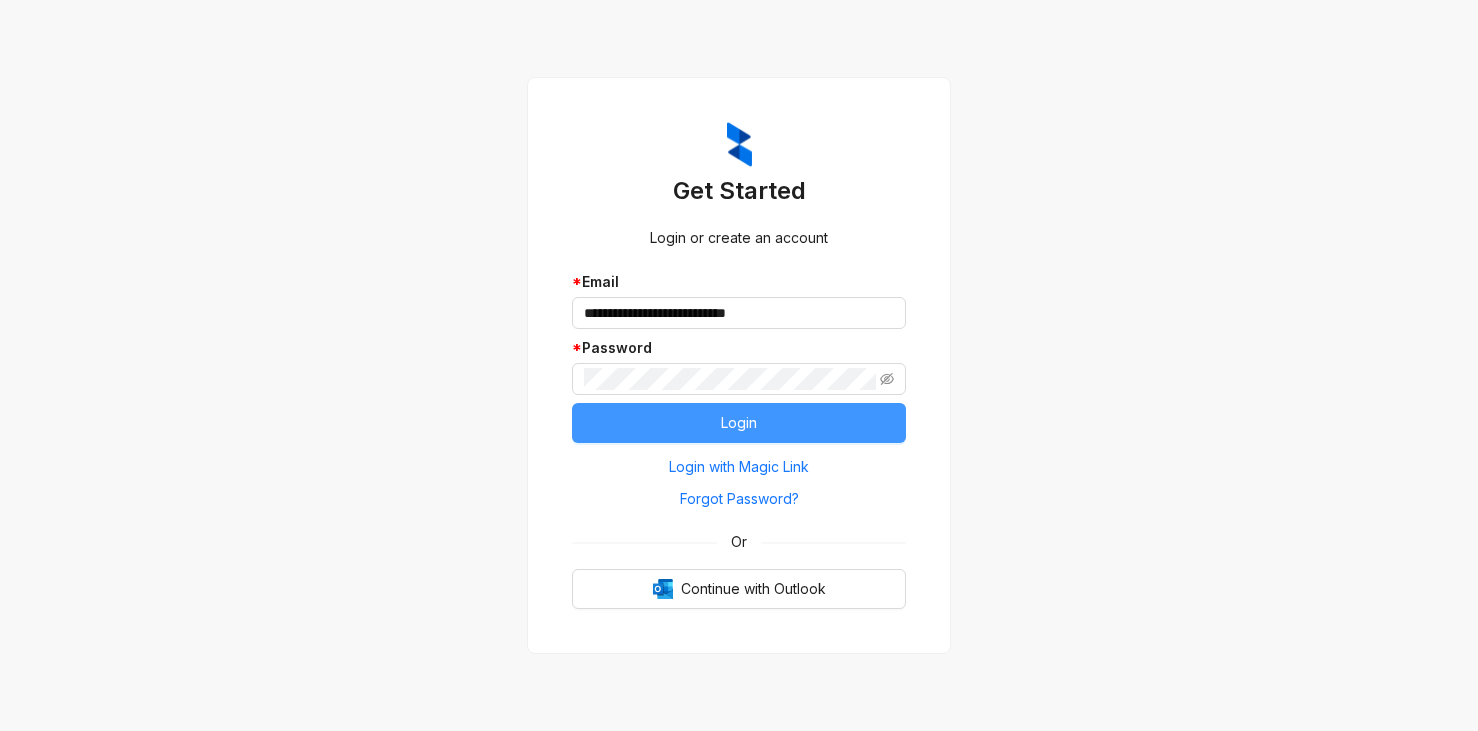 click on "Login" at bounding box center (739, 423) 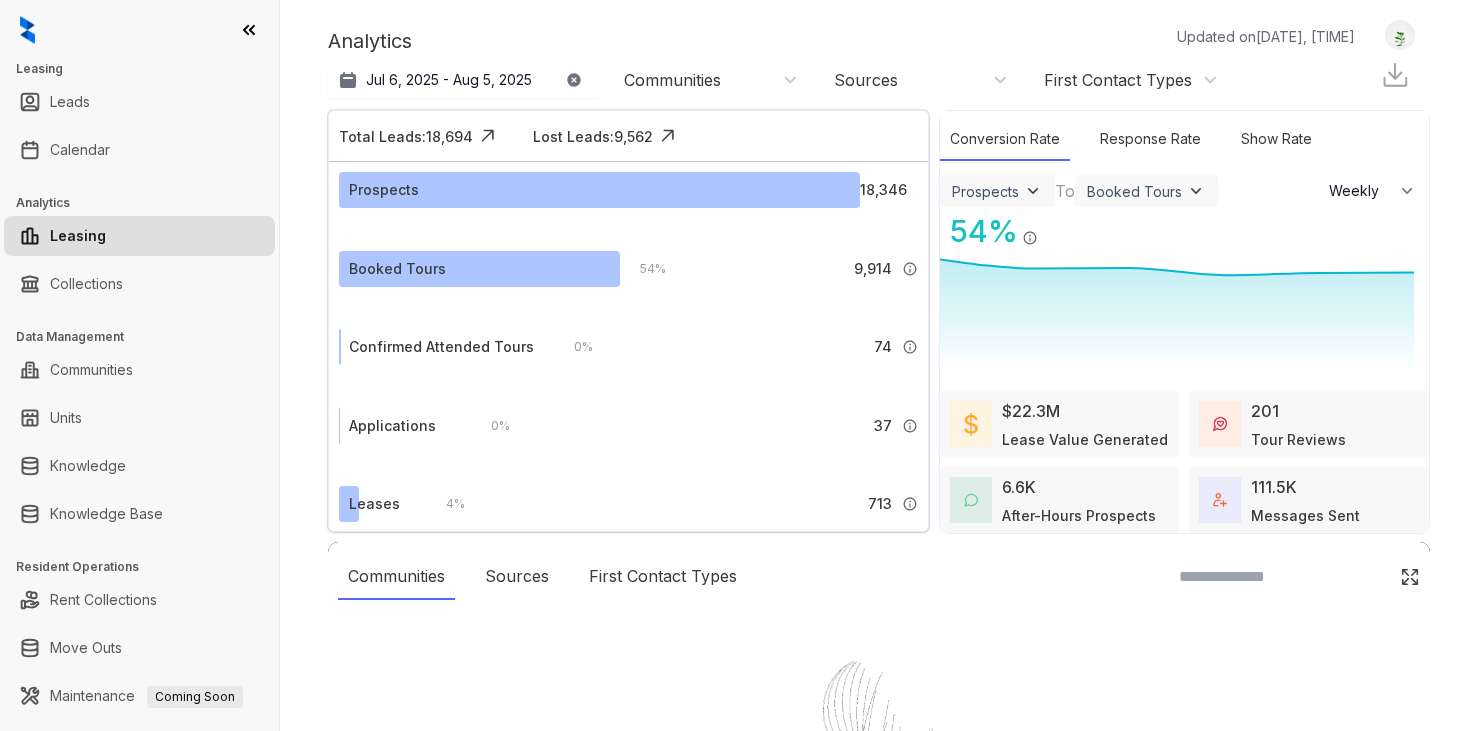 select on "******" 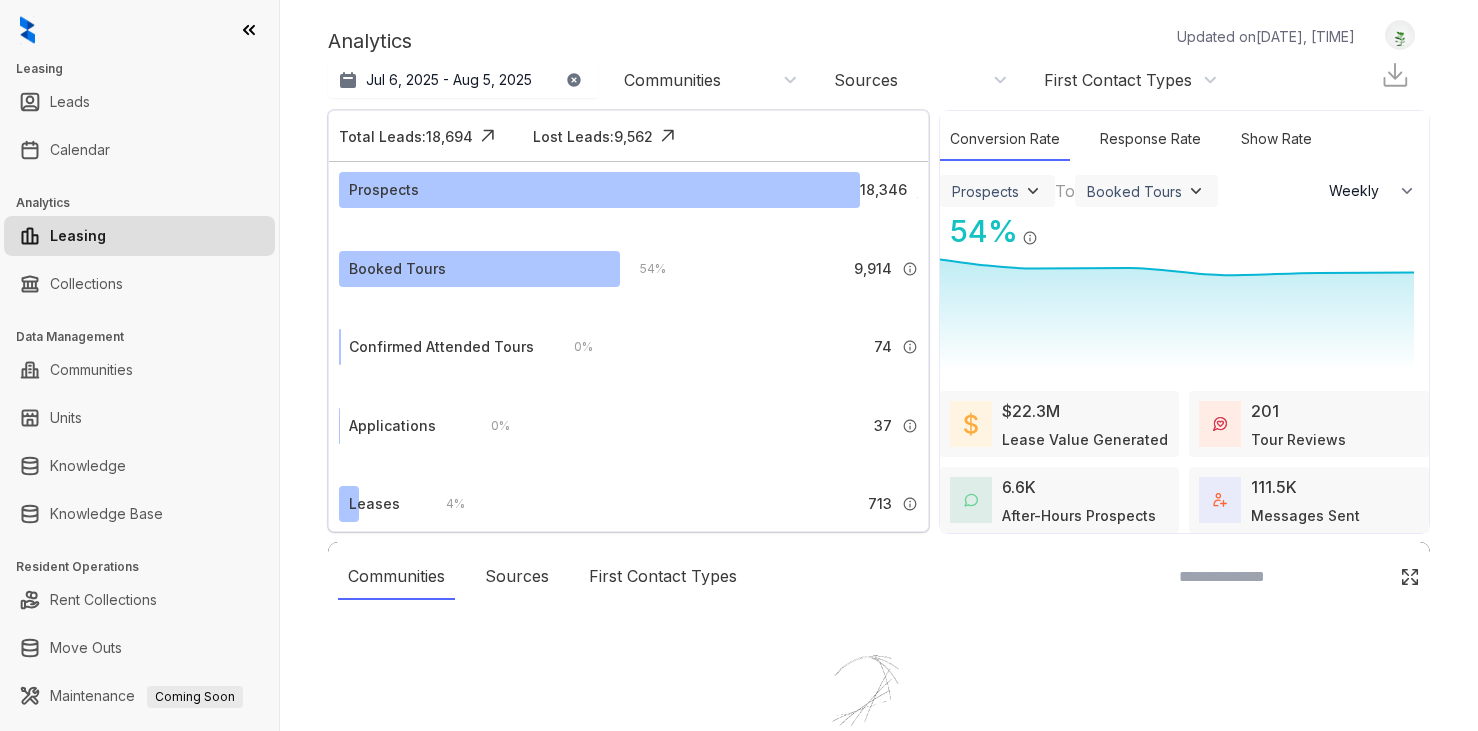 scroll, scrollTop: 0, scrollLeft: 0, axis: both 